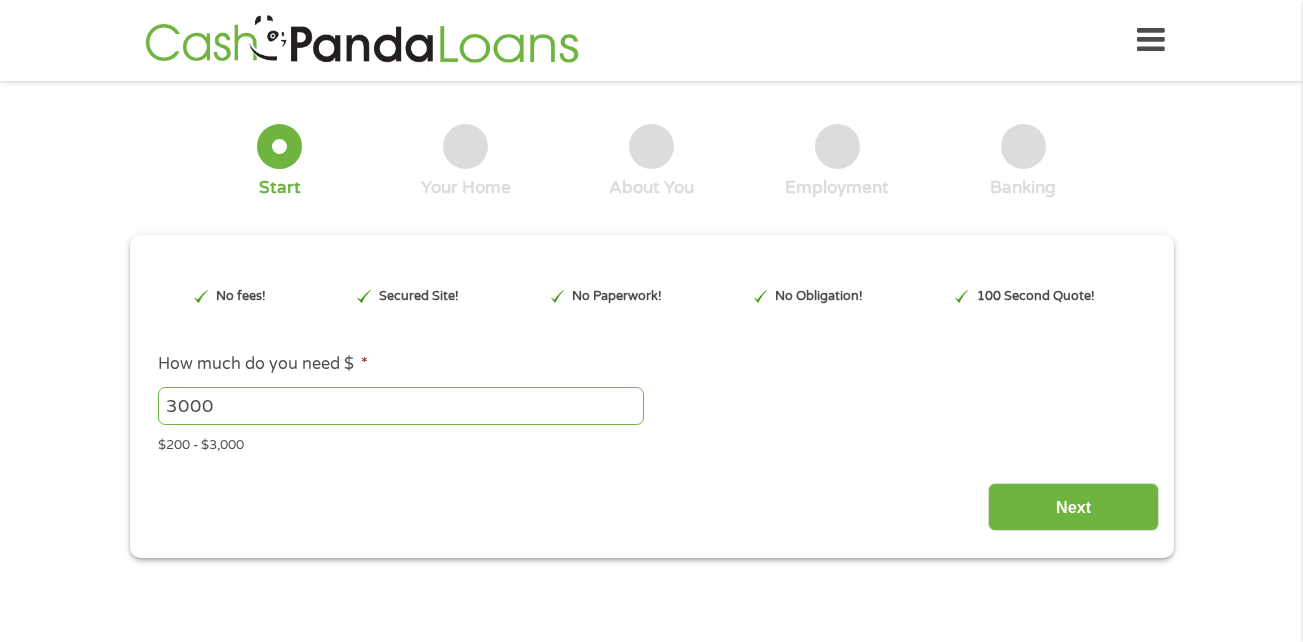 scroll, scrollTop: 0, scrollLeft: 0, axis: both 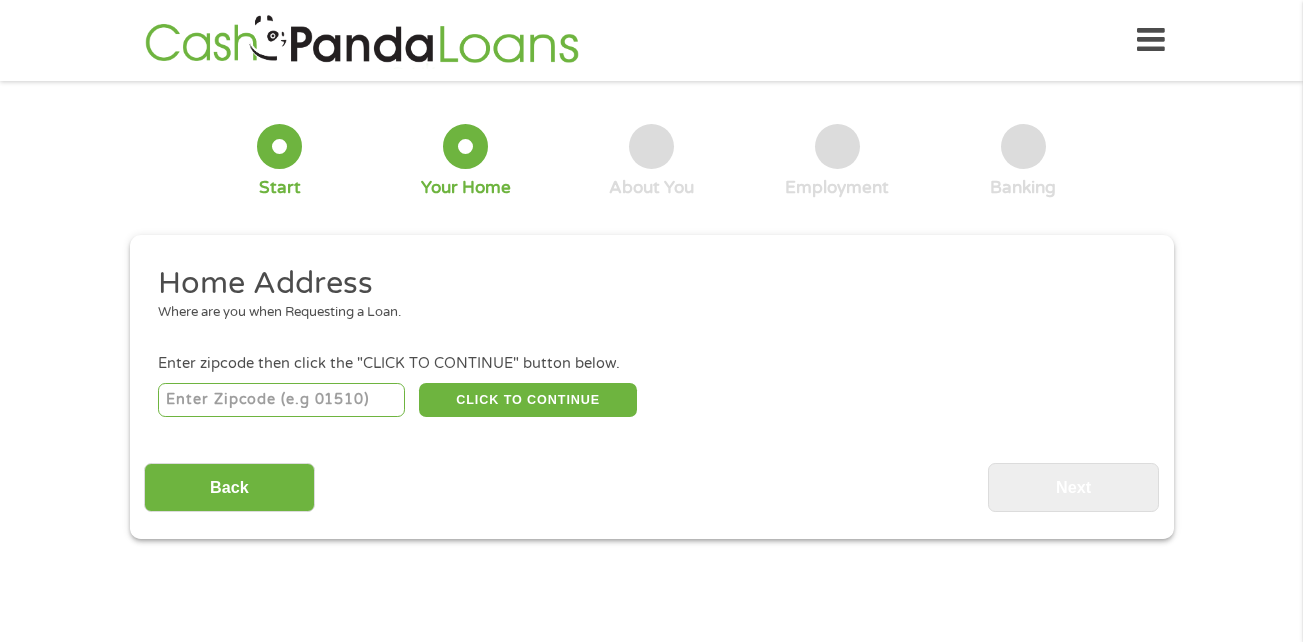 click at bounding box center (281, 400) 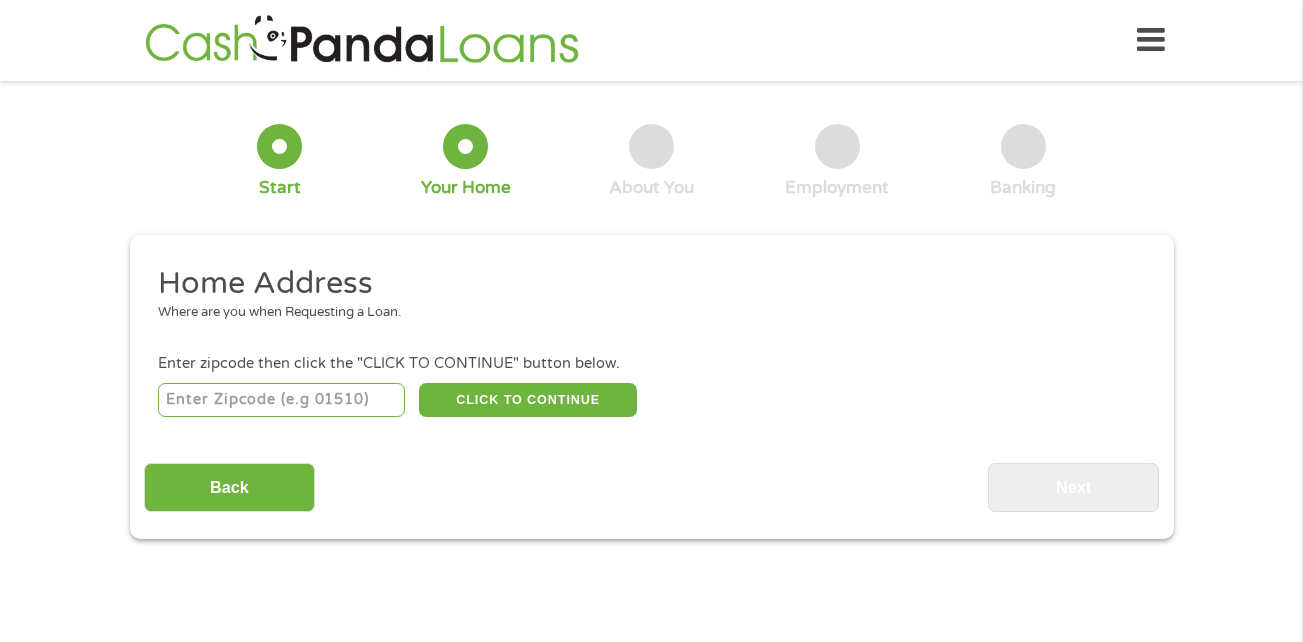 type on "[ZIP]" 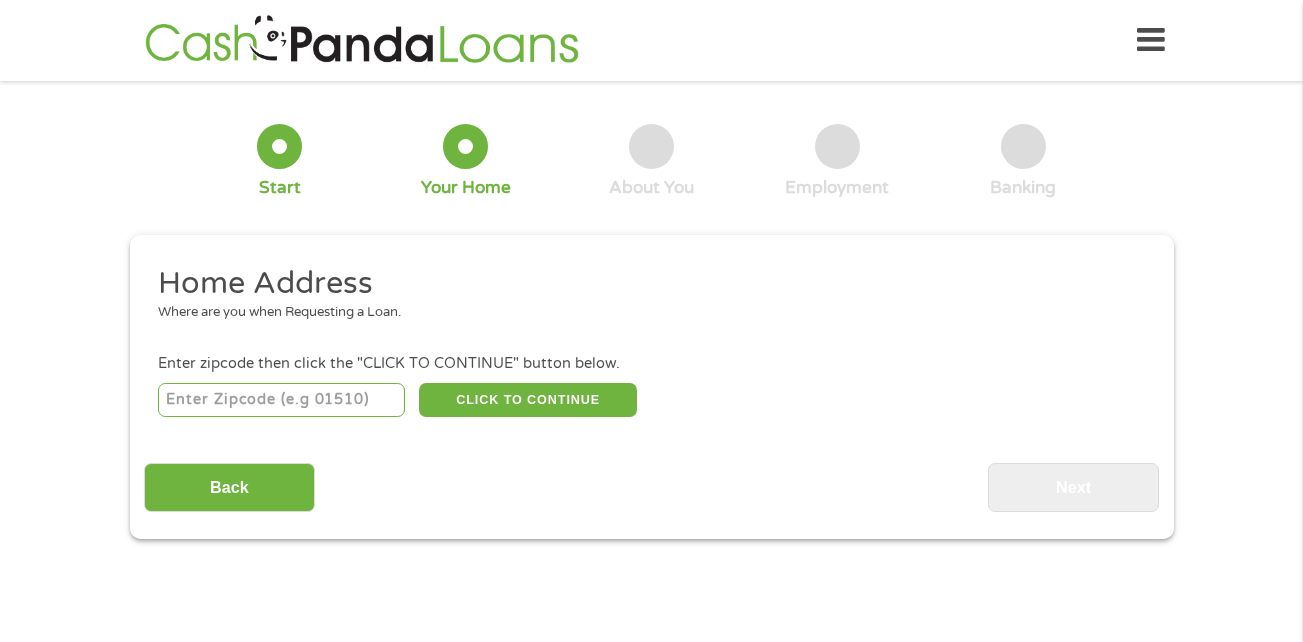 click on "Where are you when Requesting a Loan." at bounding box center (644, 313) 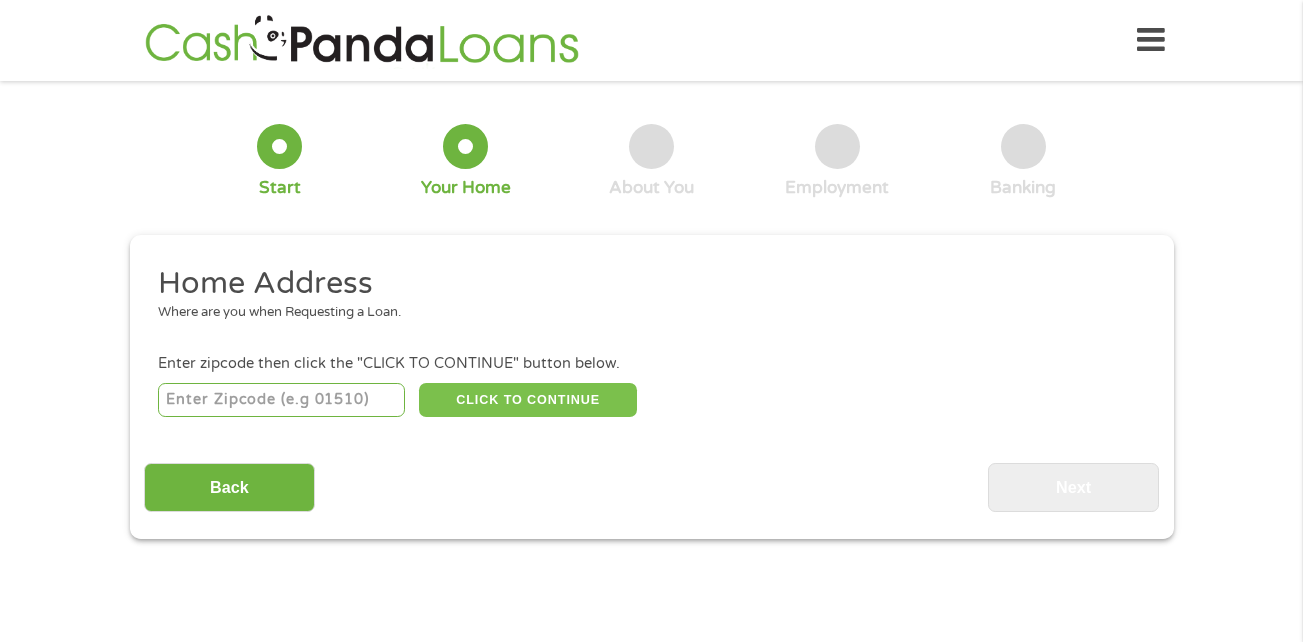 click on "CLICK TO CONTINUE" at bounding box center [528, 400] 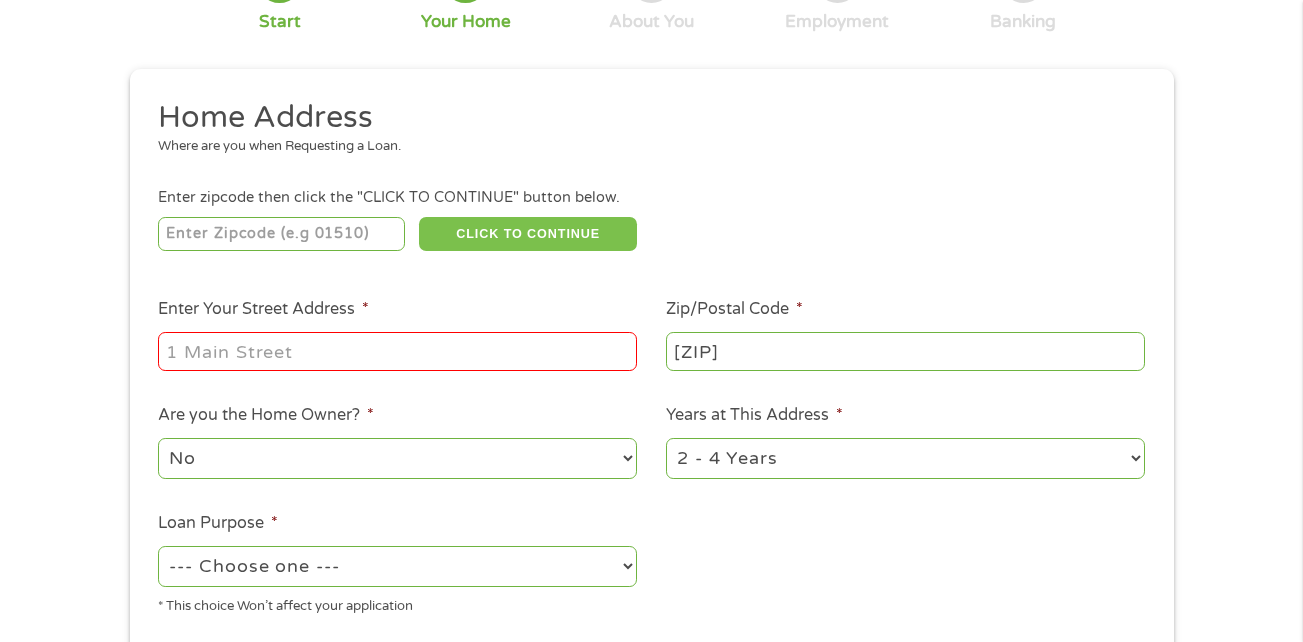 scroll, scrollTop: 200, scrollLeft: 0, axis: vertical 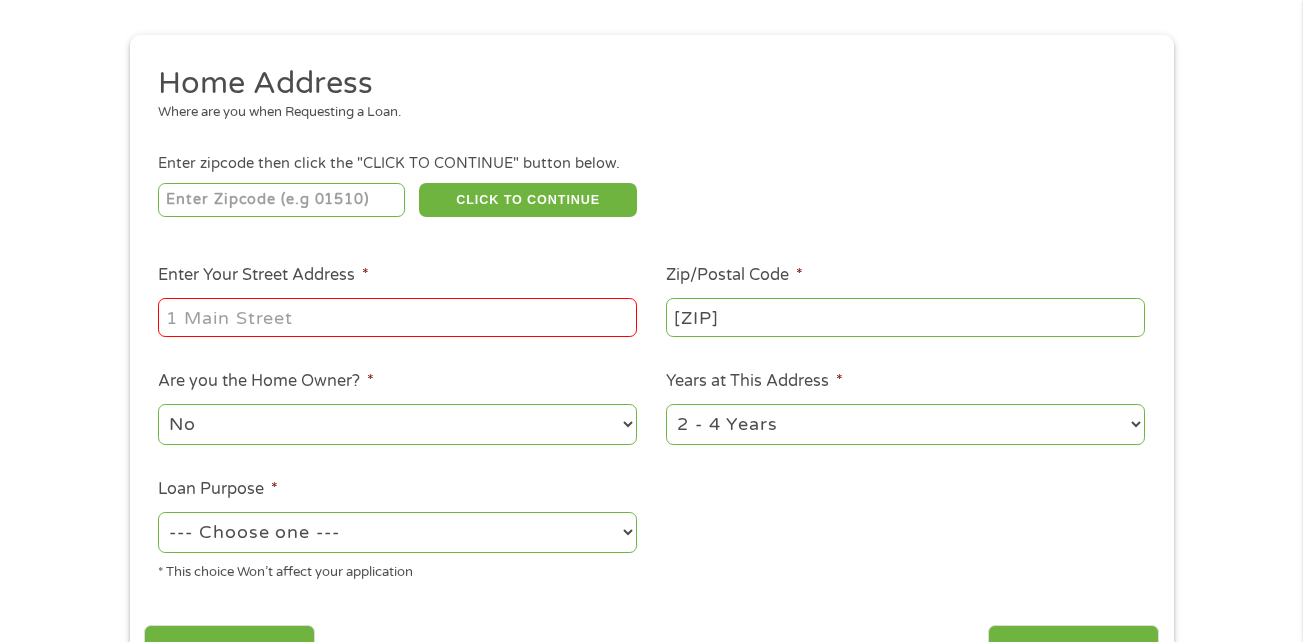 click on "Enter Your Street Address *" at bounding box center (397, 317) 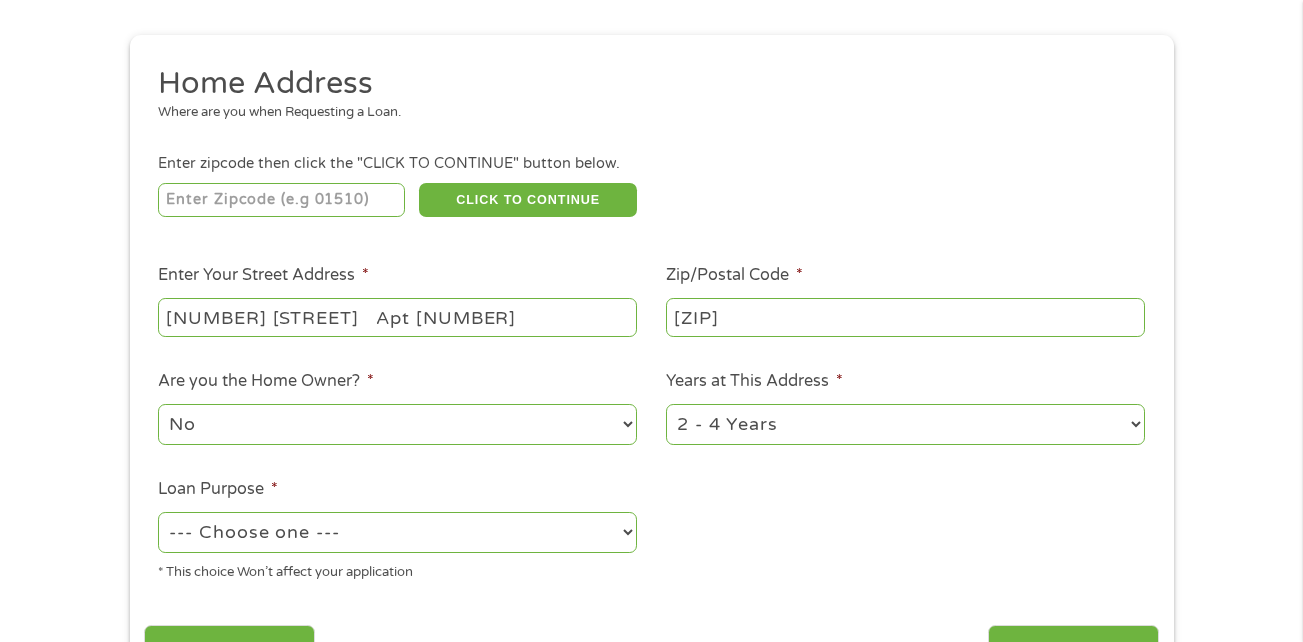 type on "[NUMBER] [STREET]   Apt [NUMBER]" 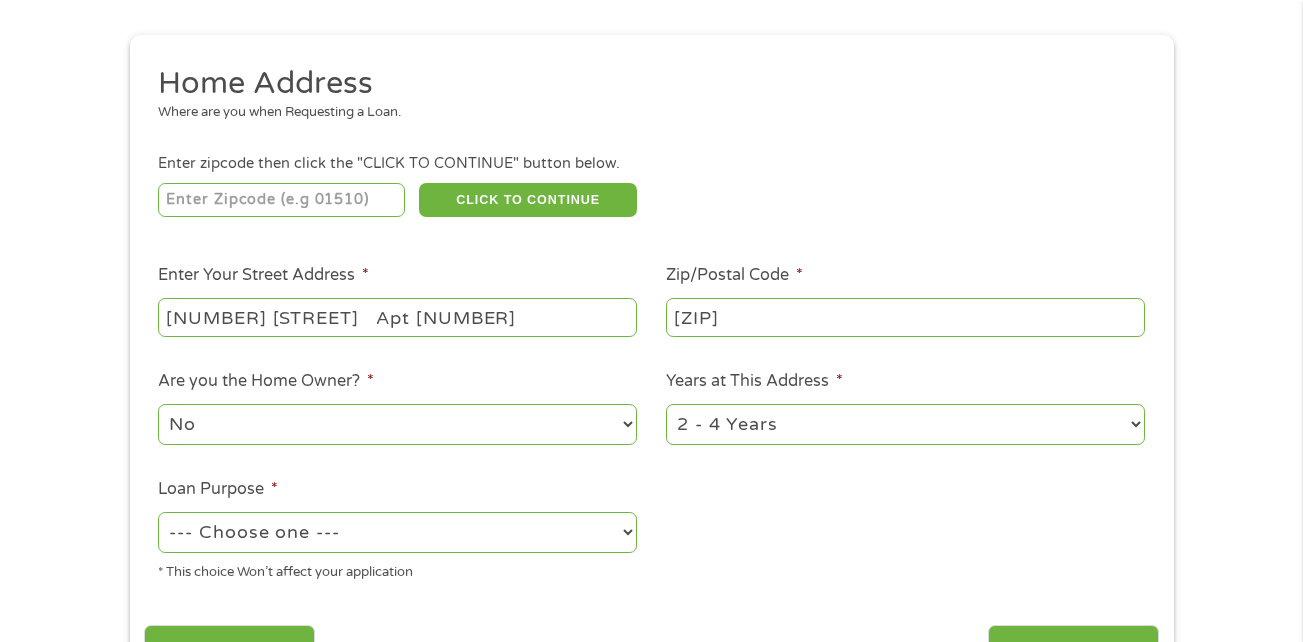 click on "Home Address Where are you when Requesting a Loan.
Enter zipcode then click the "CLICK TO CONTINUE" button below.
[ZIP]
CLICK TO CONTINUE
Please recheck your Zipcode, it seems to be Incorrect Enter Your Street Address * [NUMBER] [STREET]   Apt [NUMBER] Zip/Postal Code * 76504 This field is hidden when viewing the form City * [CITY] This field is hidden when viewing the form State * Alabama Alaska Arizona Arkansas California Colorado Connecticut Delaware Florida Georgia Hawaii Idaho Illinois Indiana Iowa Kansas Kentucky Louisiana Maine Maryland Massachusetts Michigan Minnesota Mississippi Missouri Montana Nebraska Nevada New Hampshire New Jersey New Mexico North Carolina North Dakota Ohio Oklahoma Oregon Pennsylvania Rhode Island South Carolina South Dakota Tennessee Texas Utah Vermont Virginia Washington West Virginia Wisconsin Wyoming Are you the Home Owner? * No Yes Years at This Address * 1 Year or less 1 - 2 Years 2 - 4 Years Over 4 Years Loan Purpose * --- Choose one --- Pay Bills Car Loan" at bounding box center [651, 331] 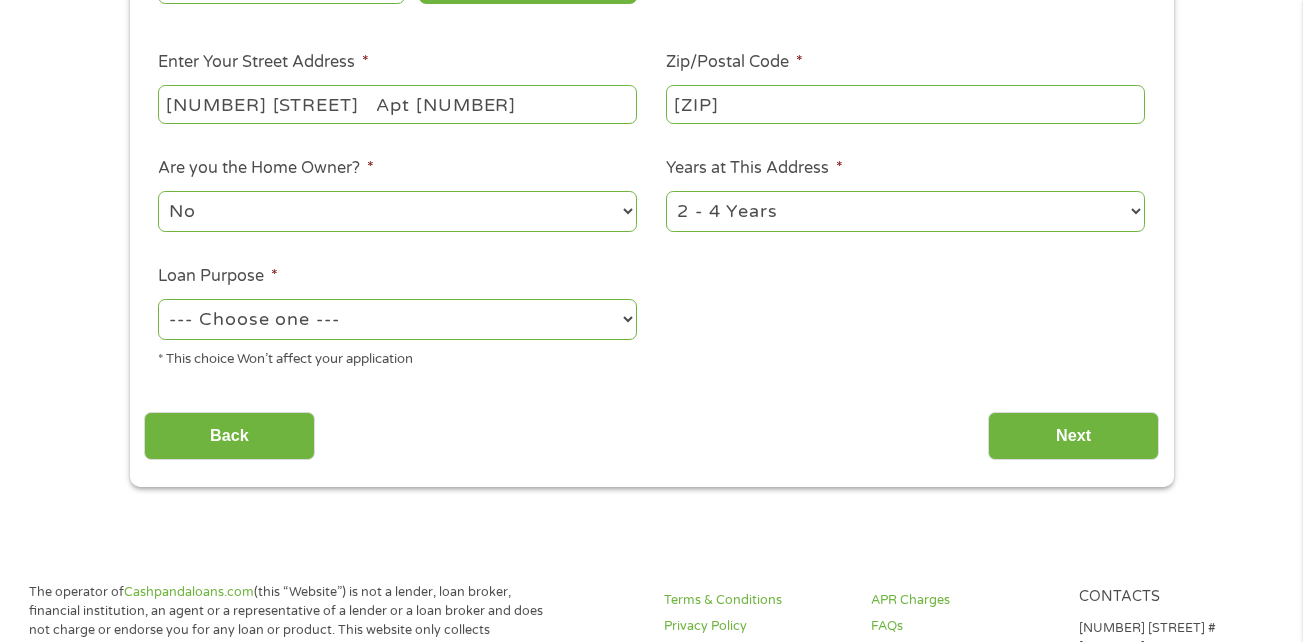 scroll, scrollTop: 500, scrollLeft: 0, axis: vertical 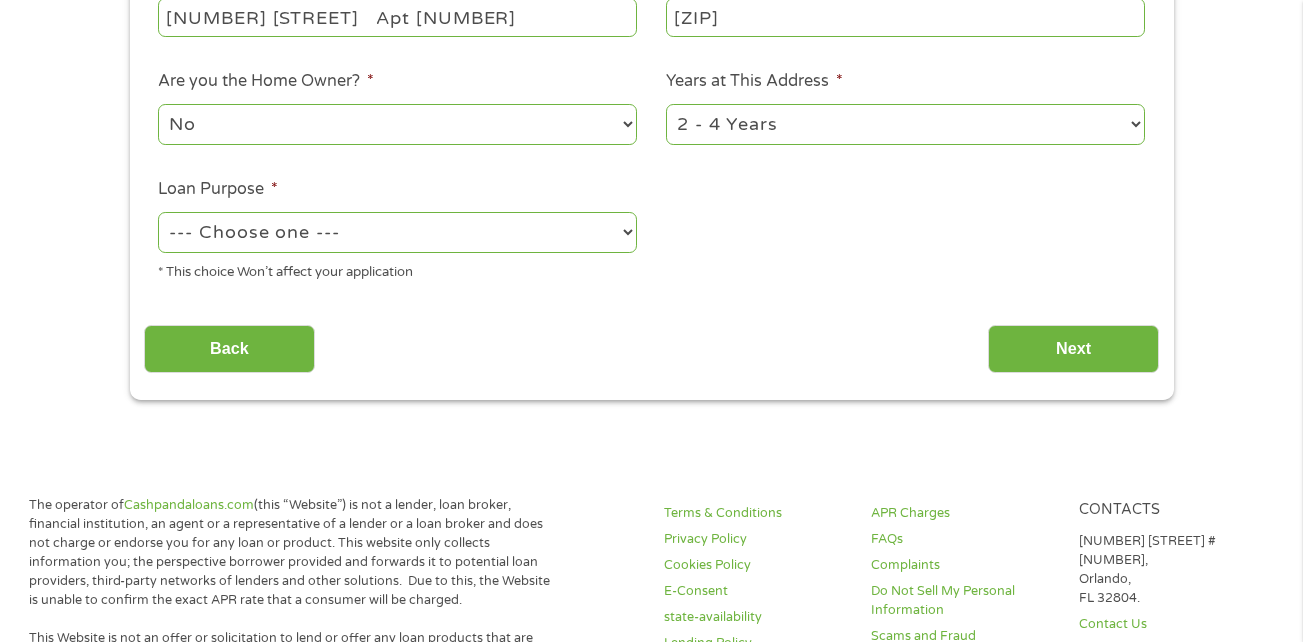 click on "--- Choose one --- Pay Bills Debt Consolidation Home Improvement Major Purchase Car Loan Short Term Cash Medical Expenses Other" at bounding box center (397, 232) 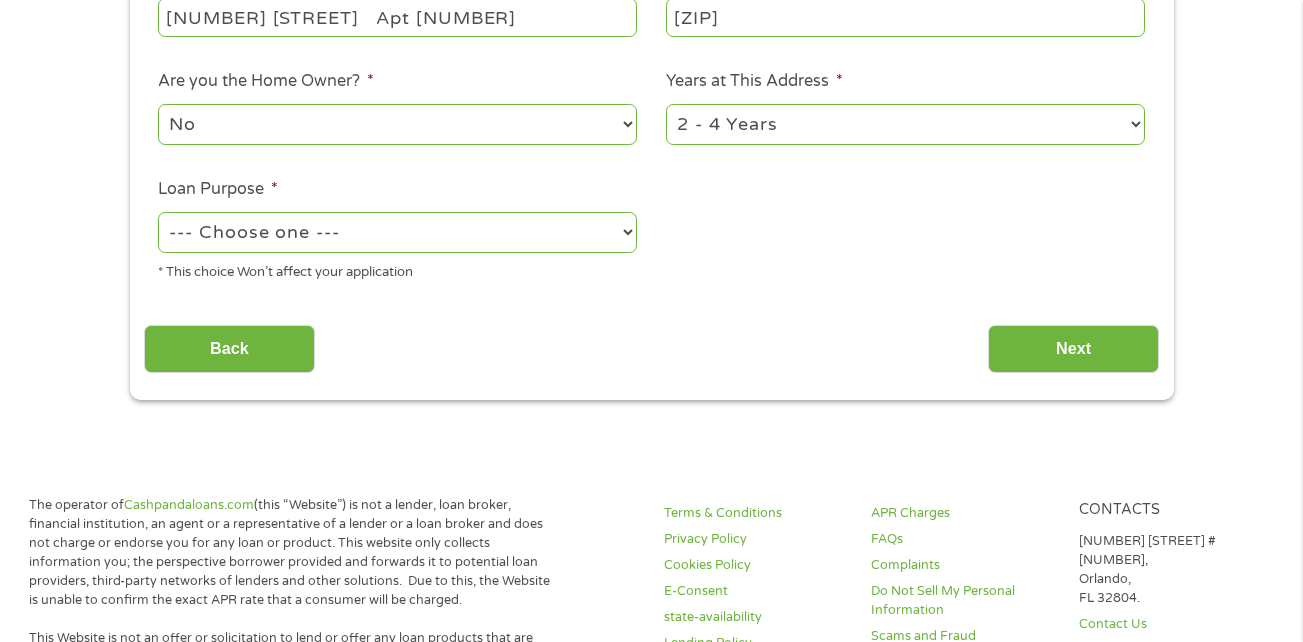 select on "other" 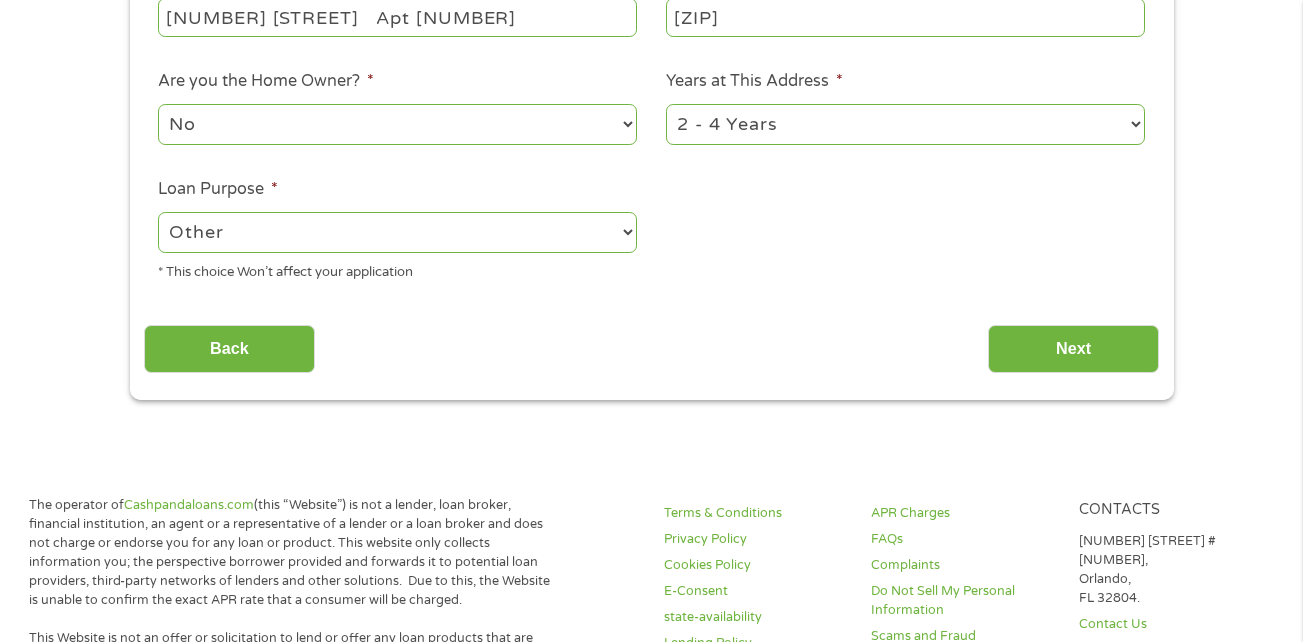 click on "--- Choose one --- Pay Bills Debt Consolidation Home Improvement Major Purchase Car Loan Short Term Cash Medical Expenses Other" at bounding box center [397, 232] 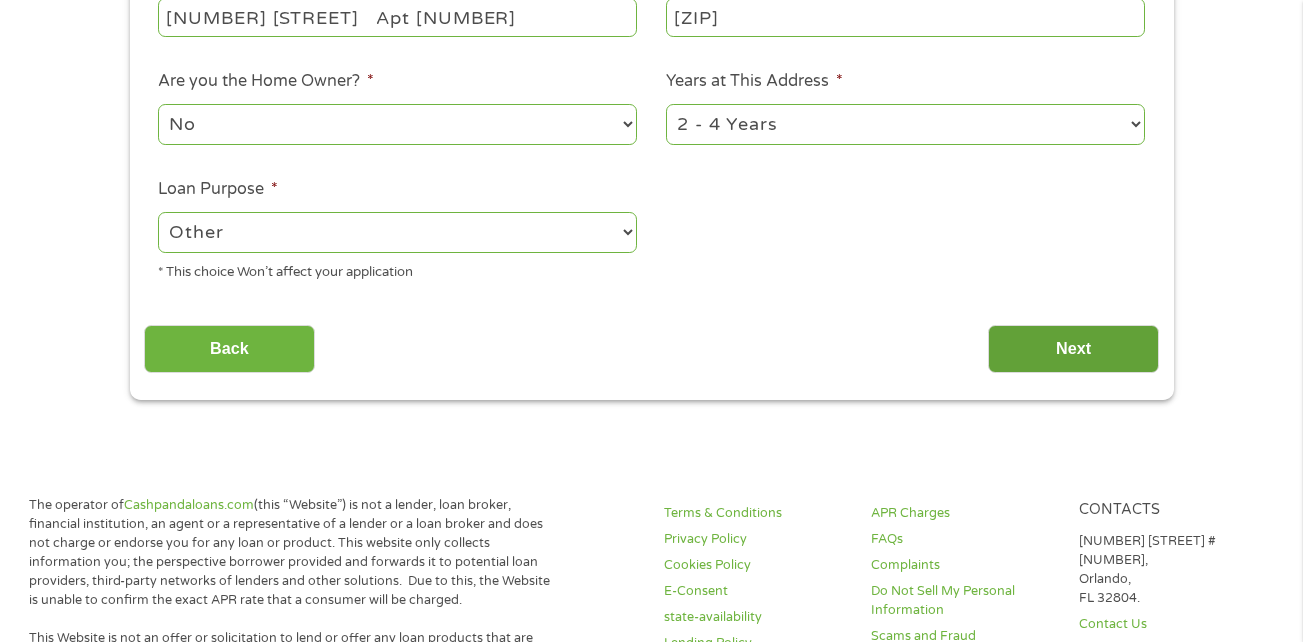 click on "Next" at bounding box center [1073, 349] 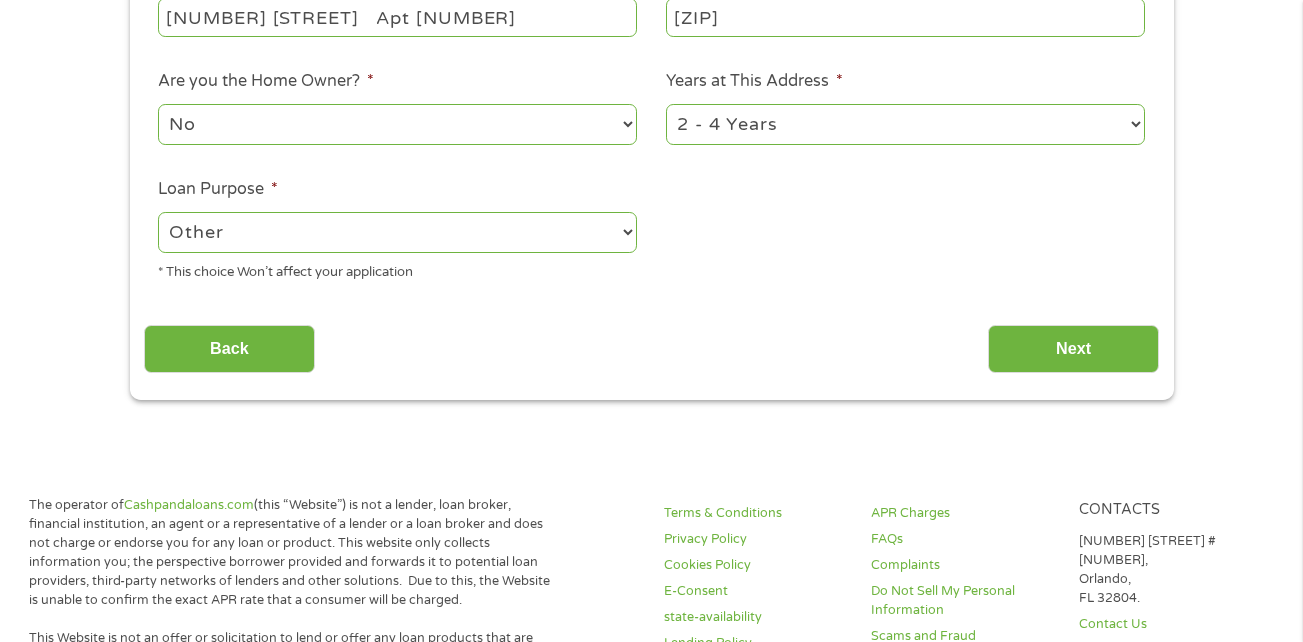 scroll, scrollTop: 8, scrollLeft: 8, axis: both 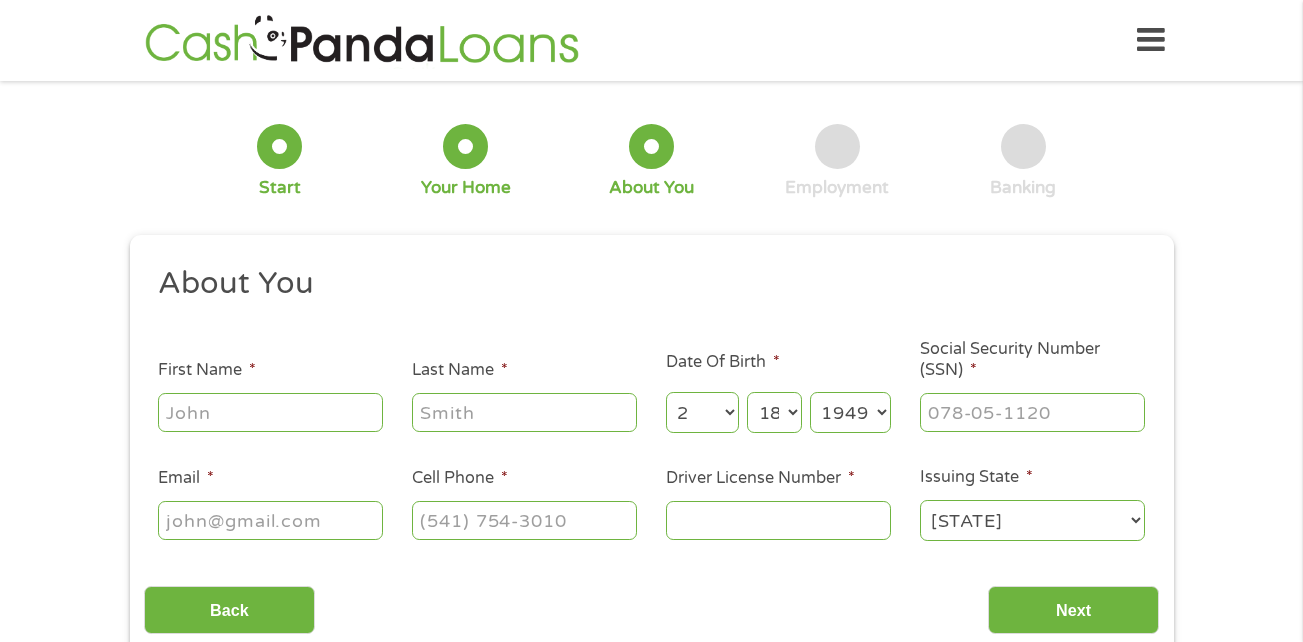 click on "First Name *" at bounding box center [270, 412] 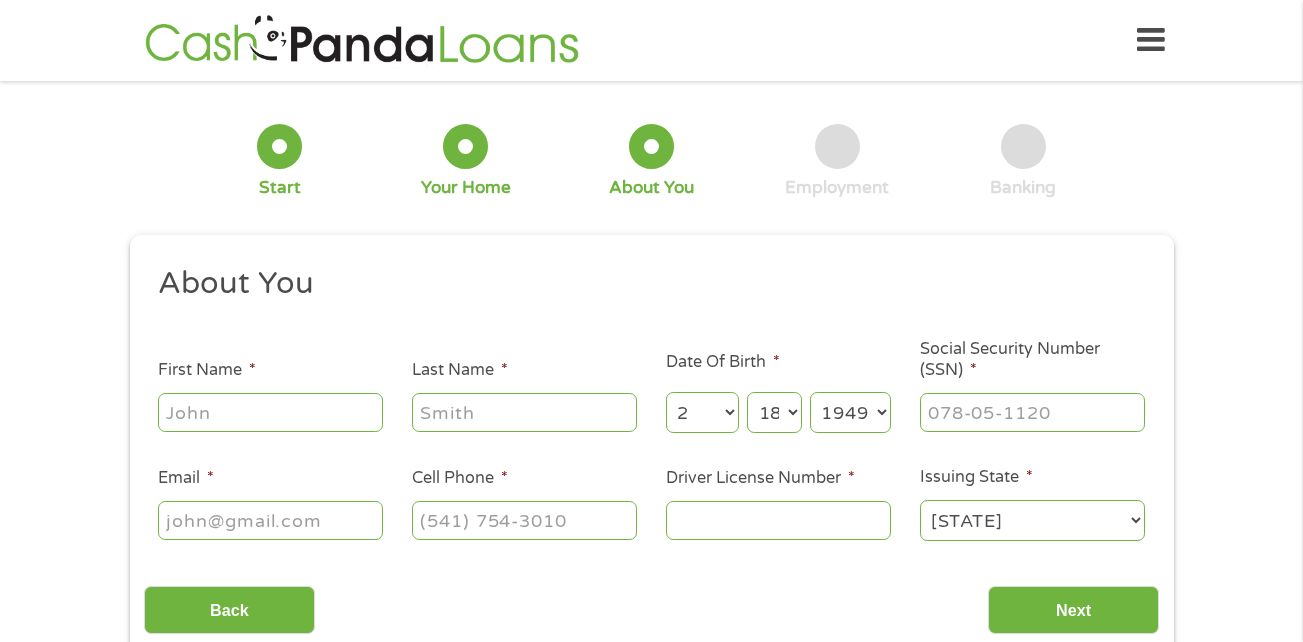 type on "[FIRST]" 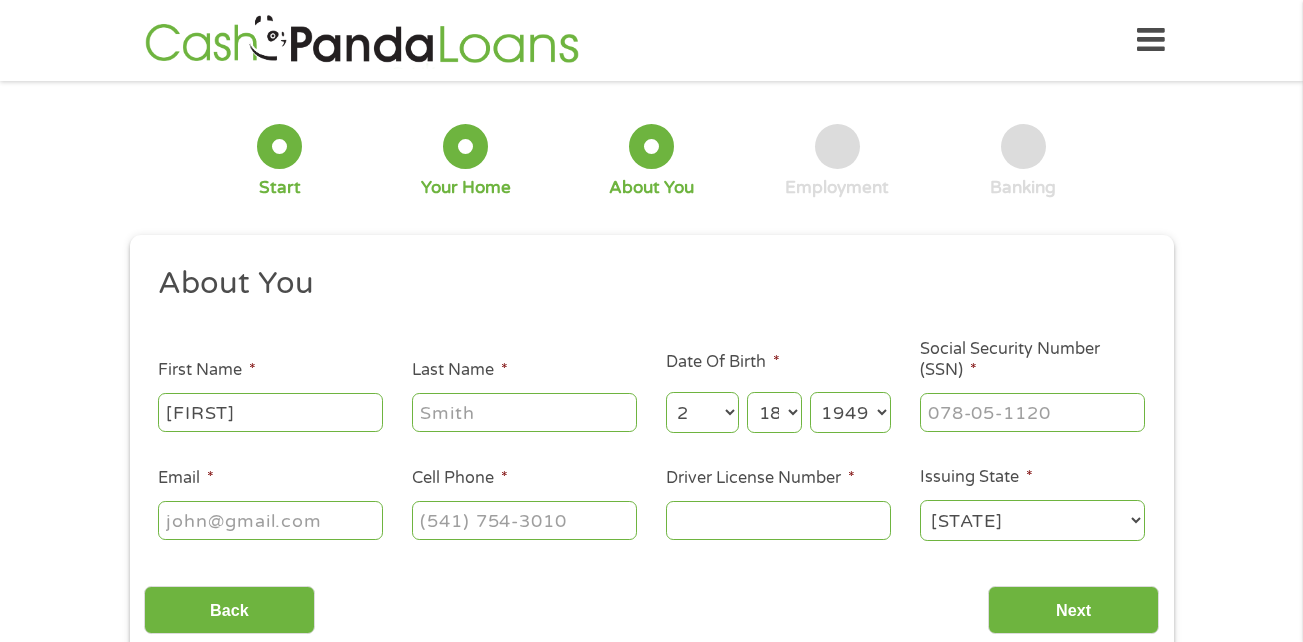 type on "[LAST]" 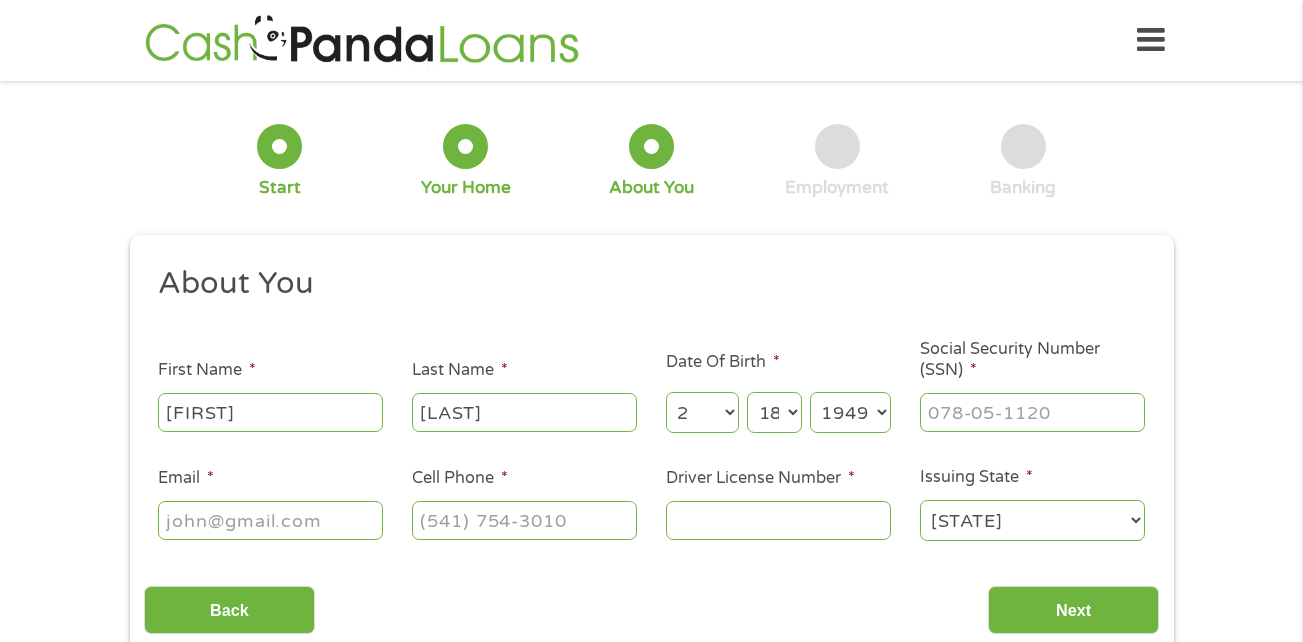 type on "[EMAIL]" 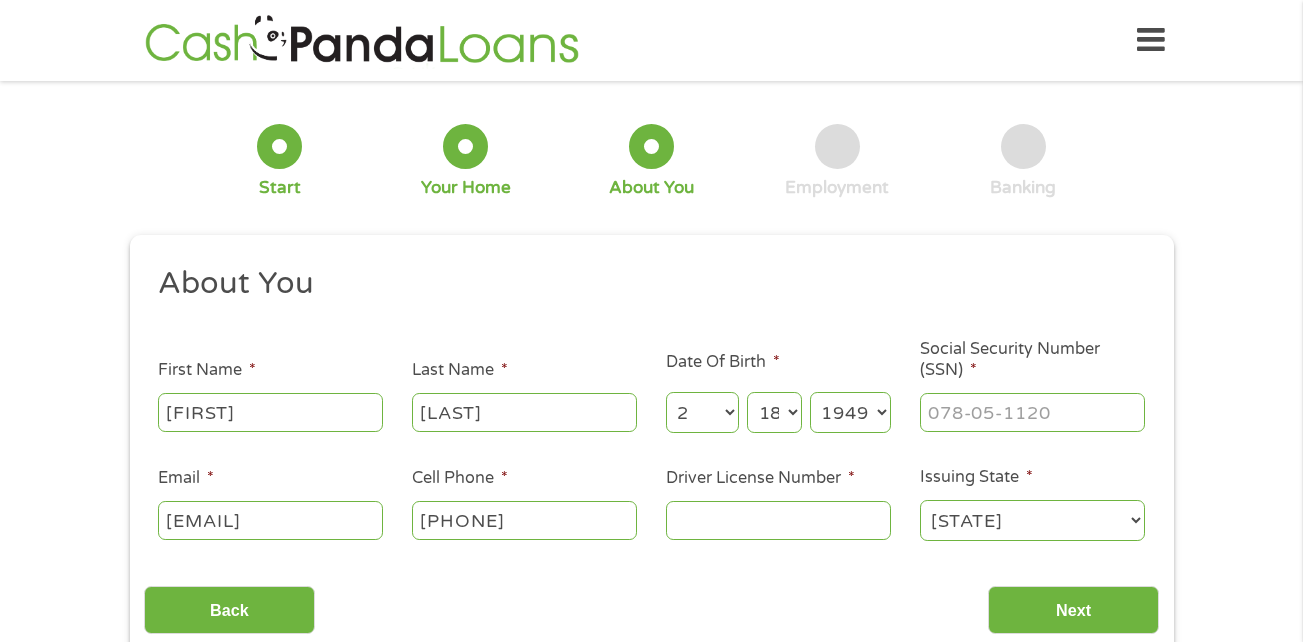 type on "[PHONE]" 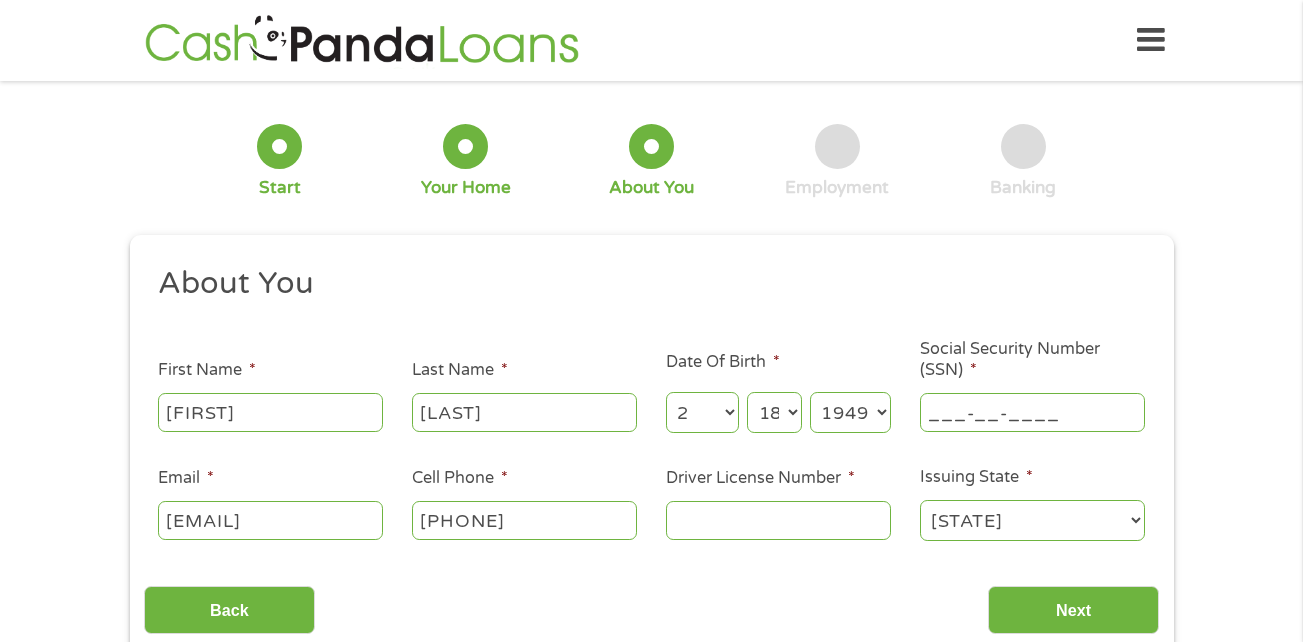 click on "___-__-____" at bounding box center (1032, 412) 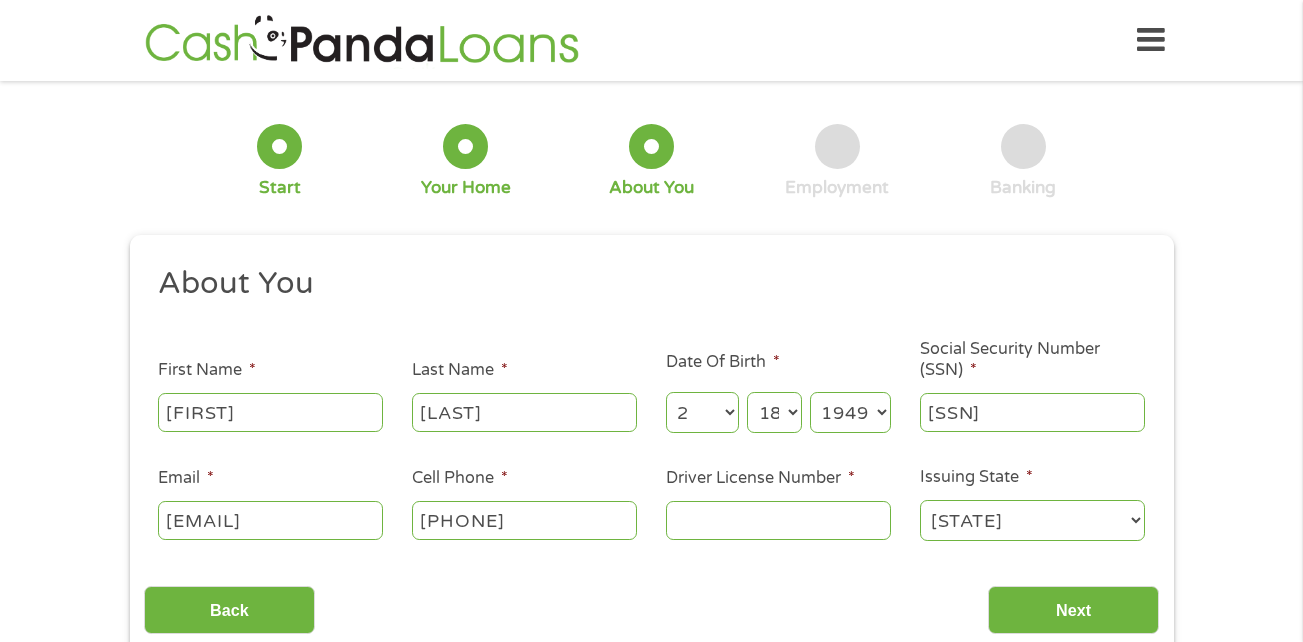 type on "[SSN]" 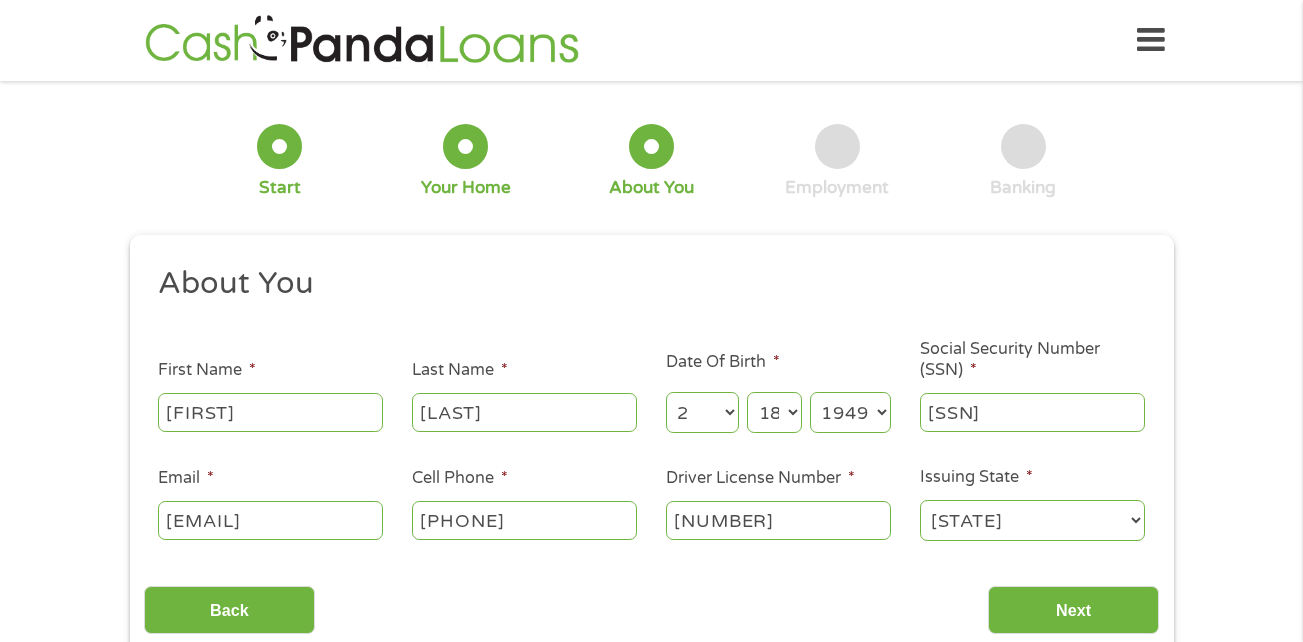 type on "[NUMBER]" 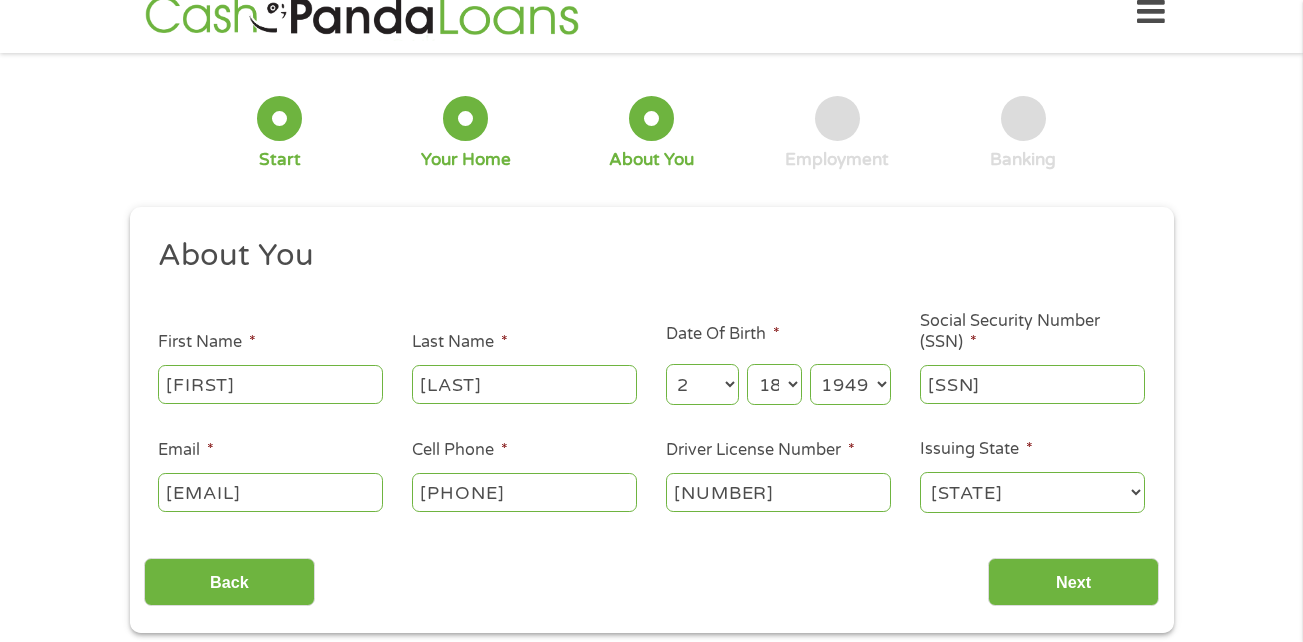 scroll, scrollTop: 100, scrollLeft: 0, axis: vertical 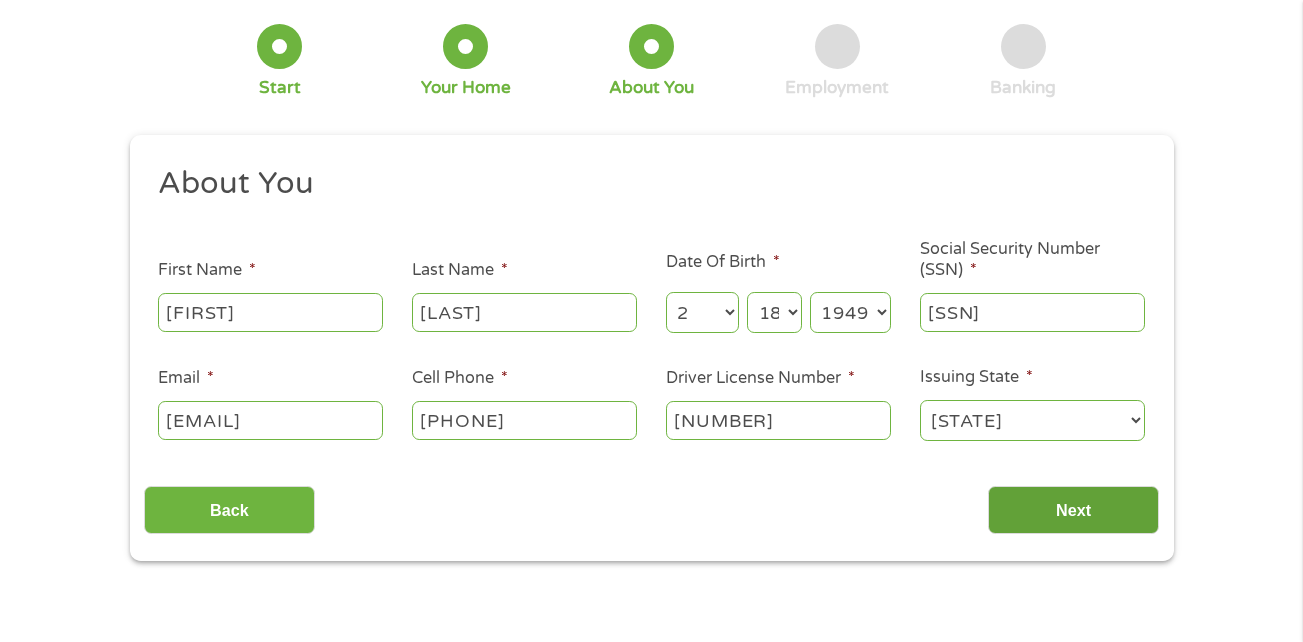 click on "Next" at bounding box center [1073, 510] 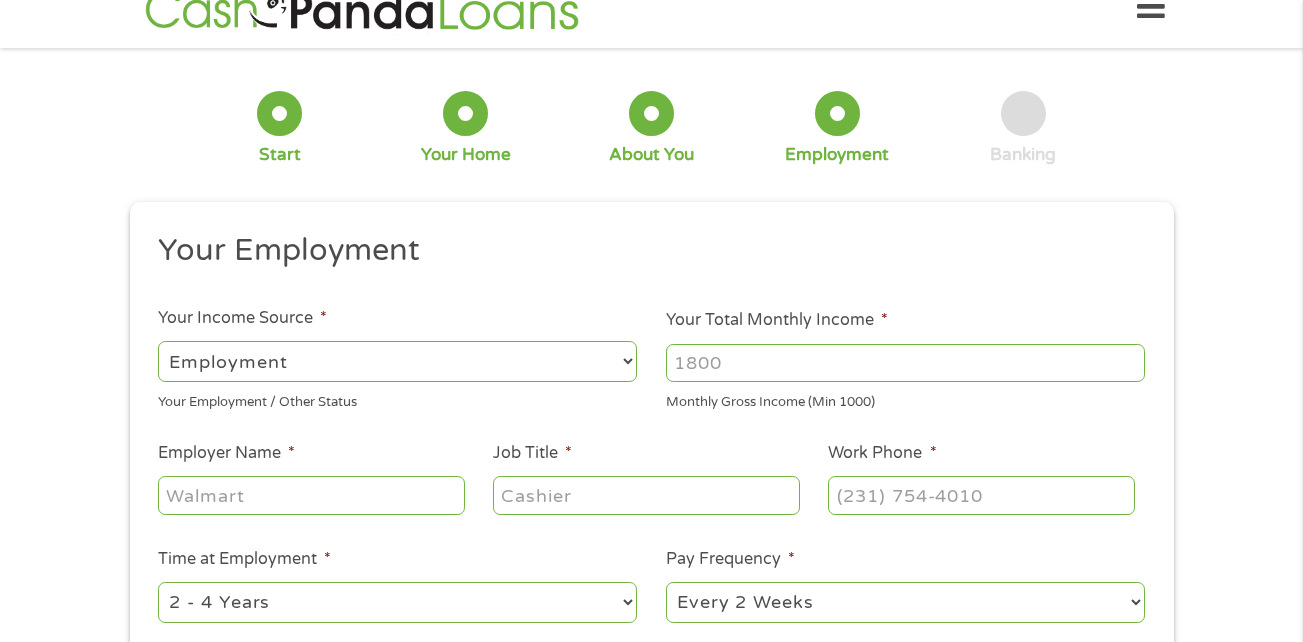 scroll, scrollTop: 8, scrollLeft: 8, axis: both 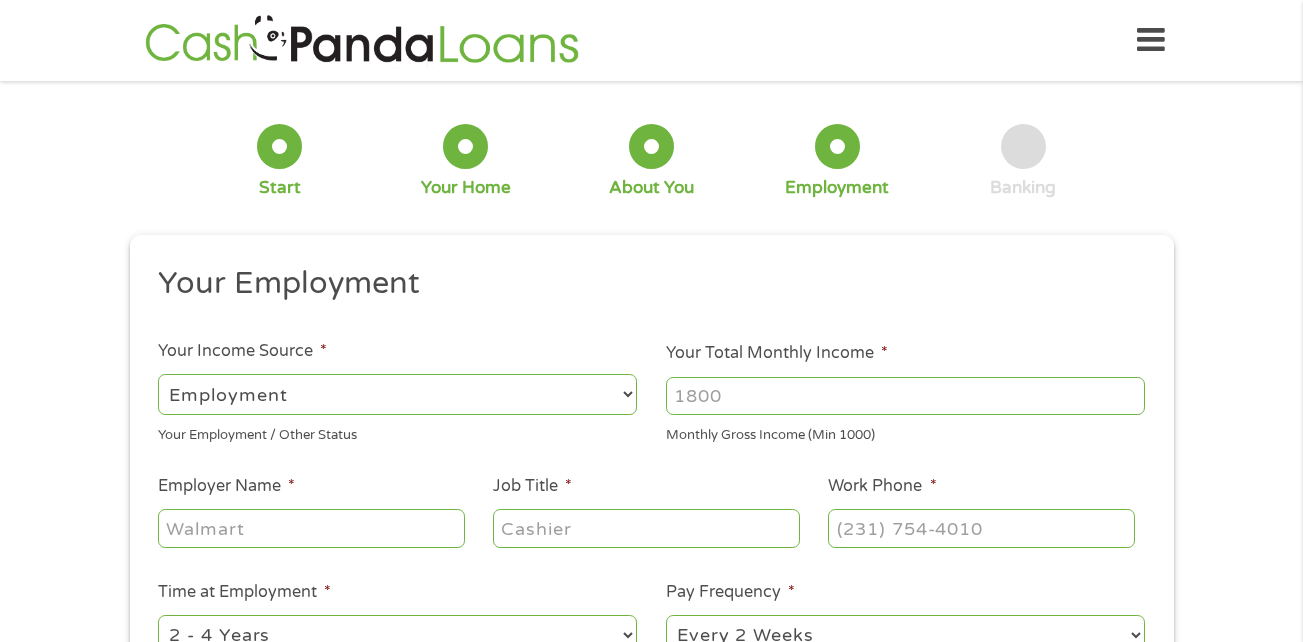 click on "--- Choose one --- Employment Self Employed Benefits" at bounding box center (397, 394) 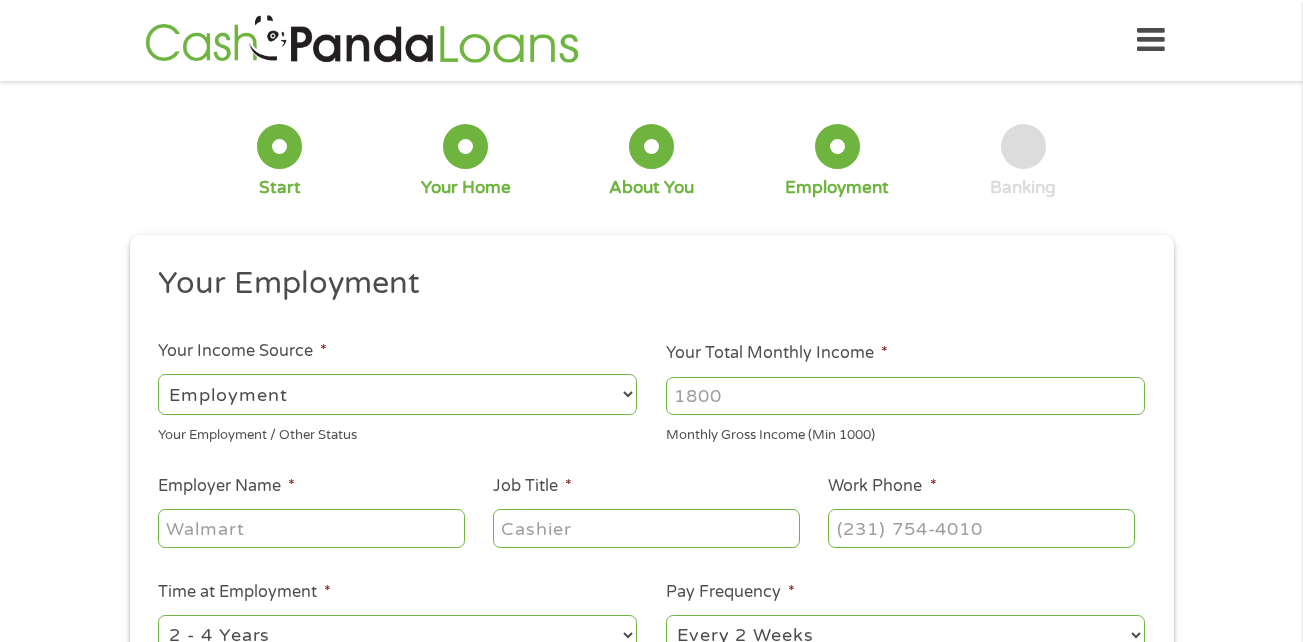 select on "selfEmployed" 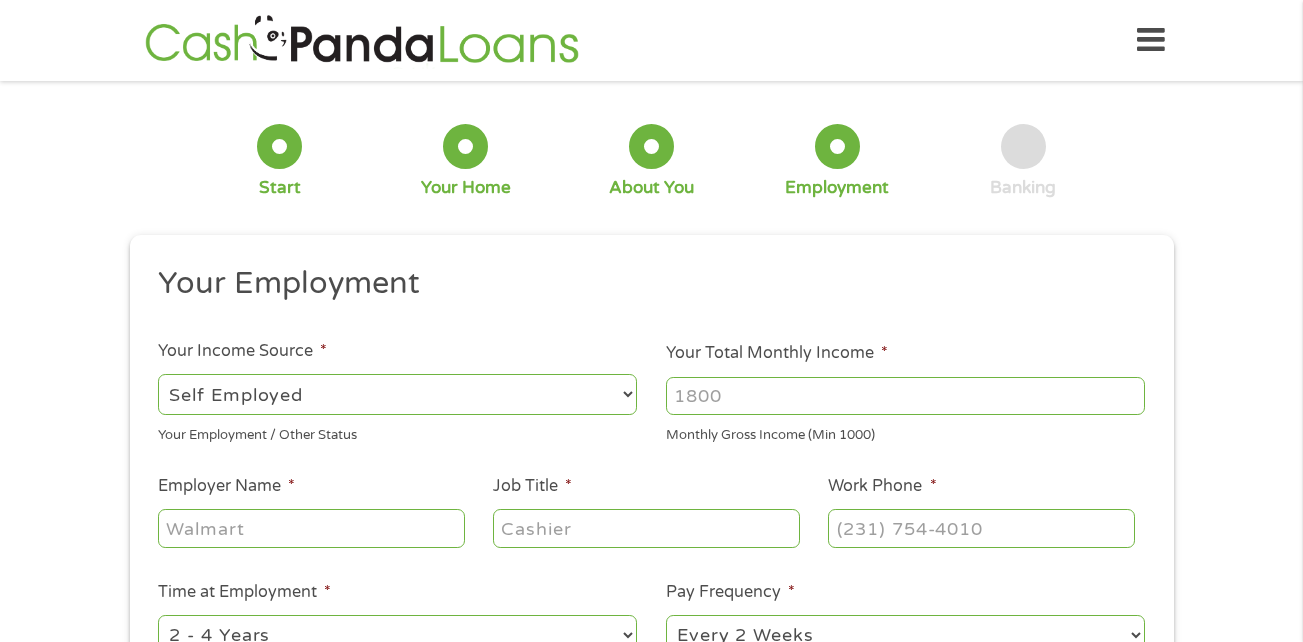 click on "--- Choose one --- Employment Self Employed Benefits" at bounding box center (397, 394) 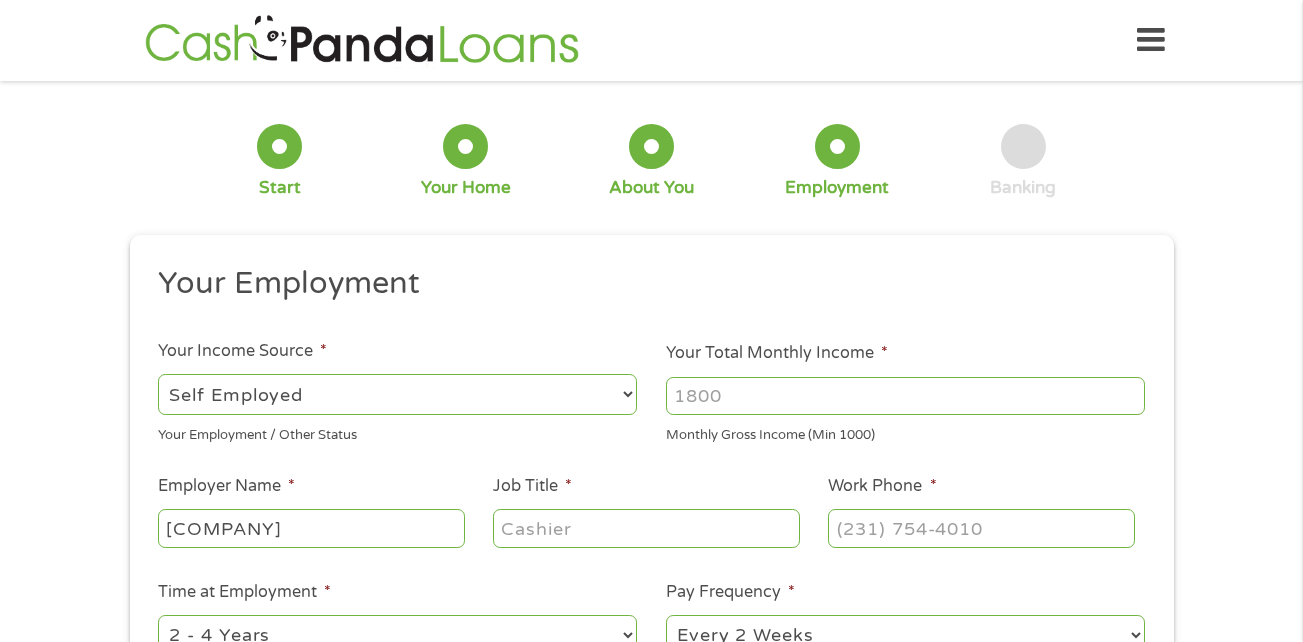 click on "[COMPANY]" at bounding box center [311, 528] 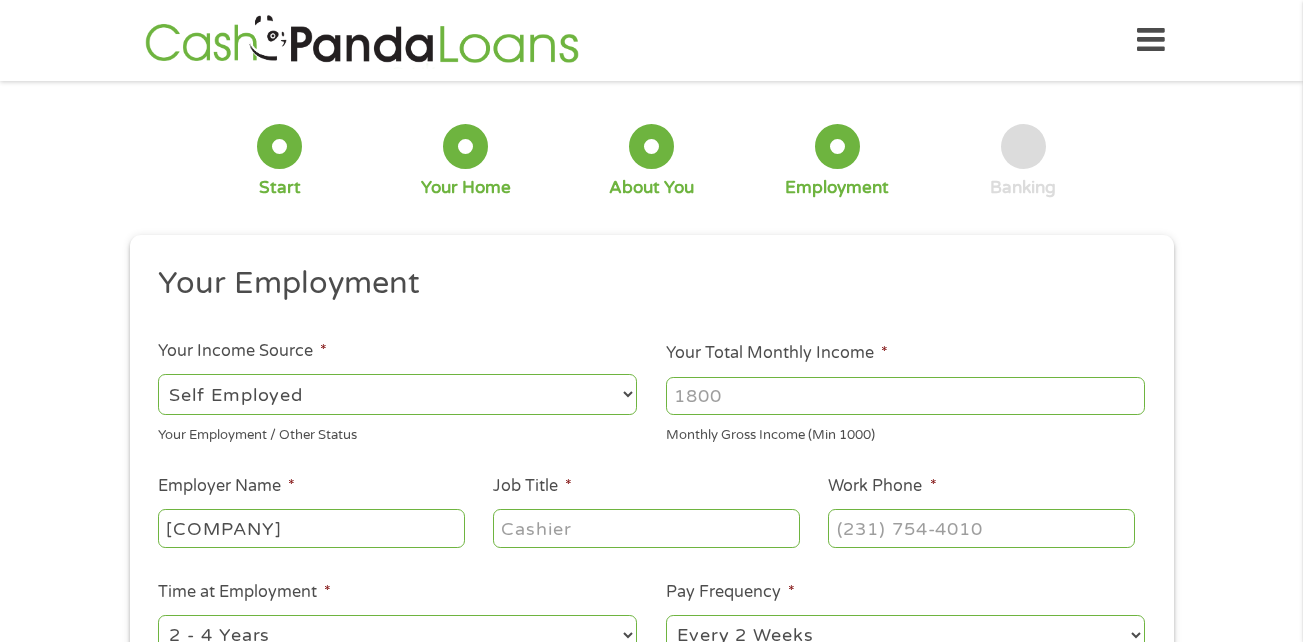 type on "[COMPANY]" 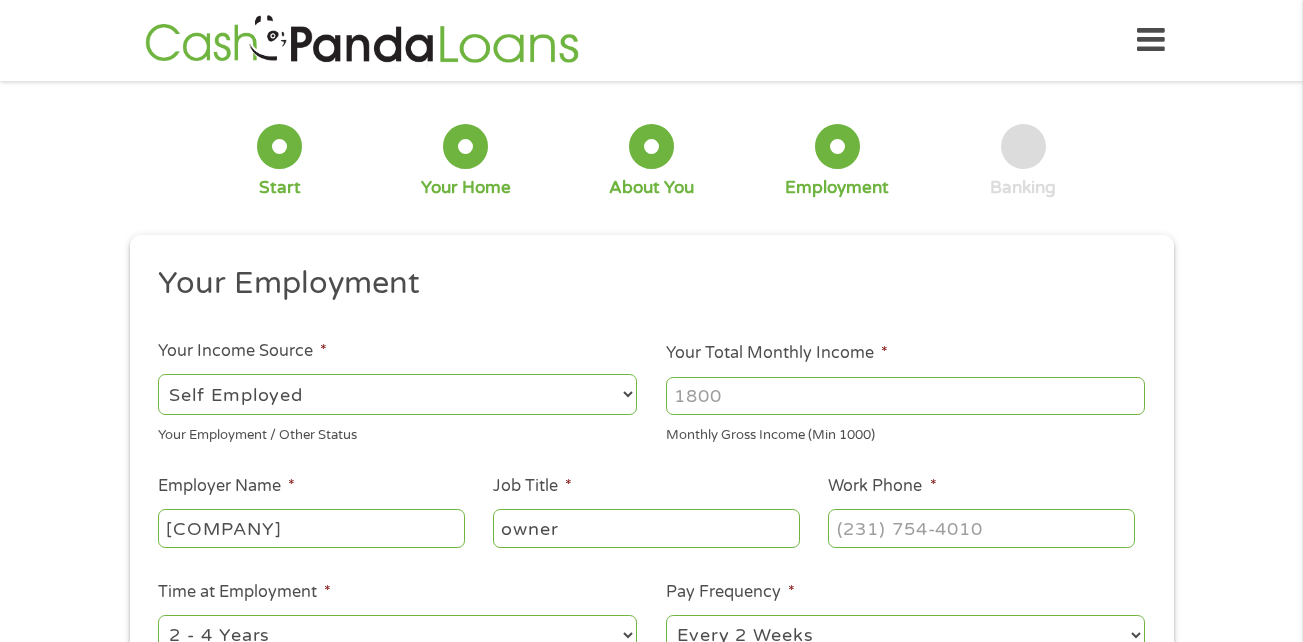 type on "owner" 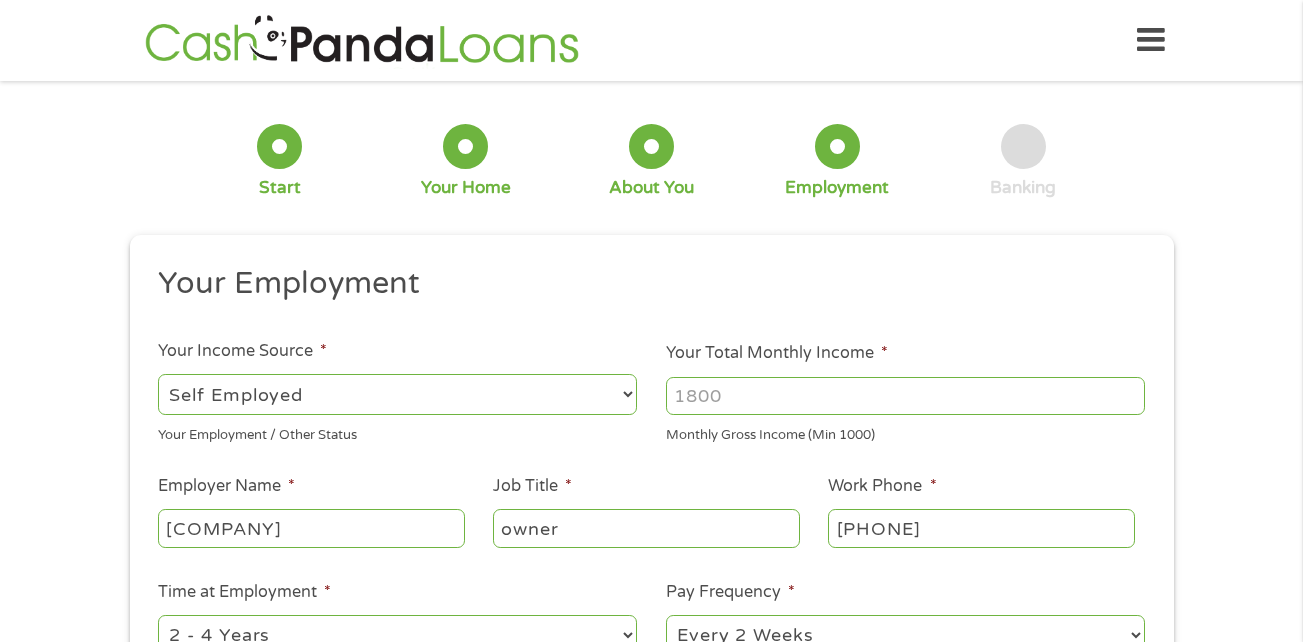 type on "[PHONE]" 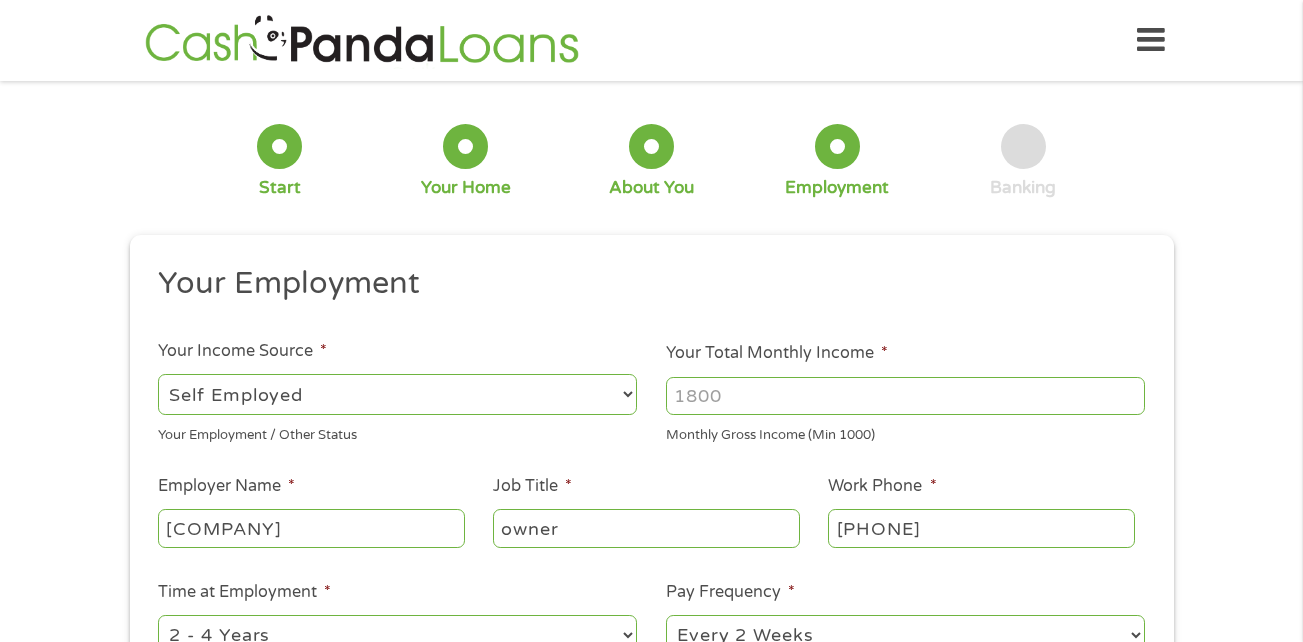 scroll, scrollTop: 14, scrollLeft: 0, axis: vertical 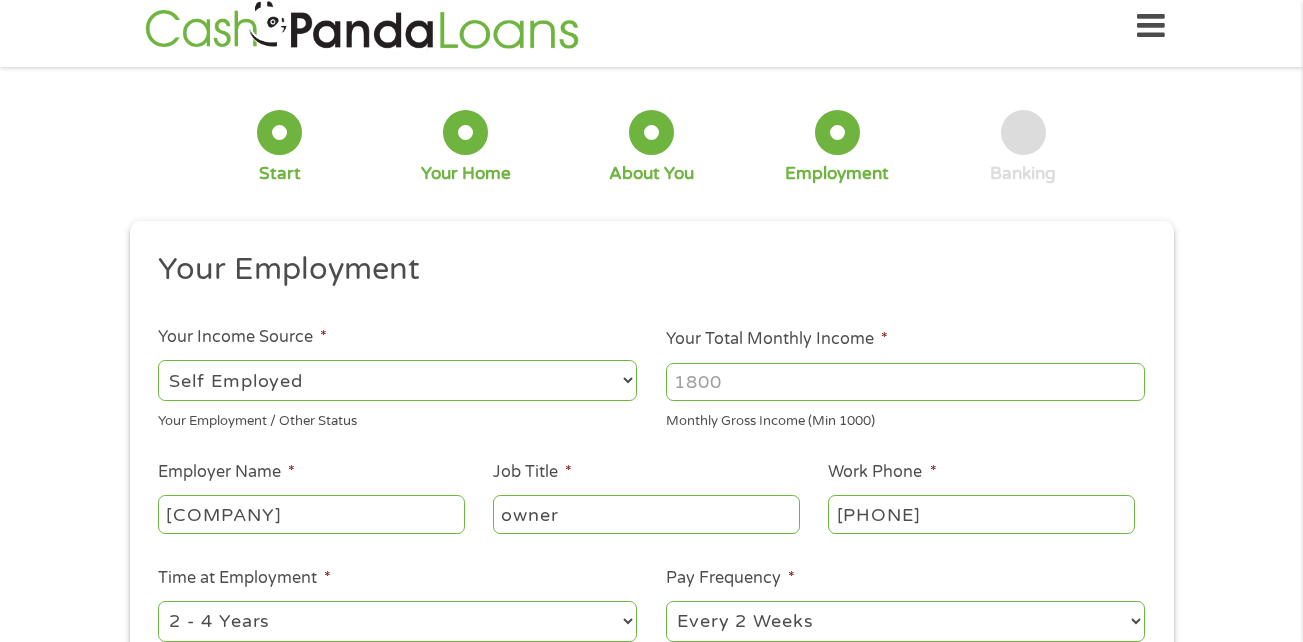 click on "Your Employment Your Income Source * --- Choose one --- Employment Self Employed Benefits Your Employment / Other Status Your Total Monthly Income * Monthly Gross Income (Min 1000) This field is hidden when viewing the form Other Income * 0 Pension, Spouse & any Other Income Employer Name * [COMPANY] Job Title * owner Work Phone * [PHONE] Time at Employment * --- Choose one --- 1 Year or less 1 - 2 Years 2 - 4 Years Over 4 Years Pay Frequency * --- Choose one --- Every 2 Weeks Every Week Monthly Semi-Monthly Next Pay Date (DD/MM/YYYY) * Are you Active Military * No Yes Are you Paid by Direct Deposit * Yes No" at bounding box center (651, 509) 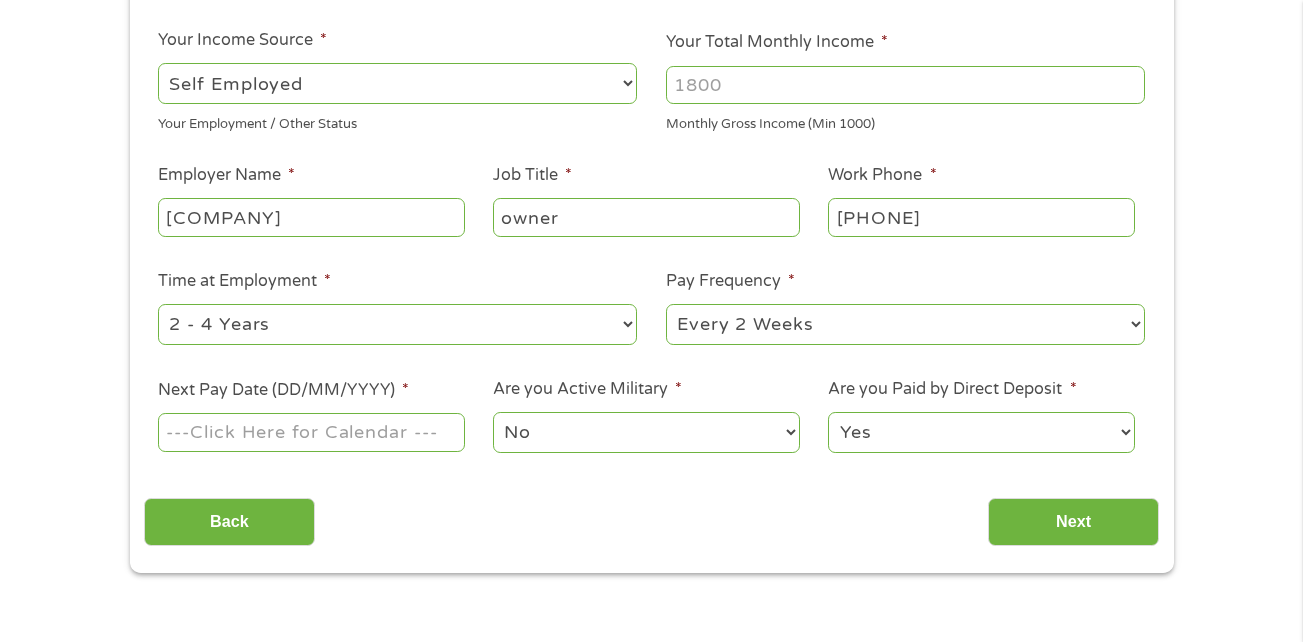 scroll, scrollTop: 314, scrollLeft: 0, axis: vertical 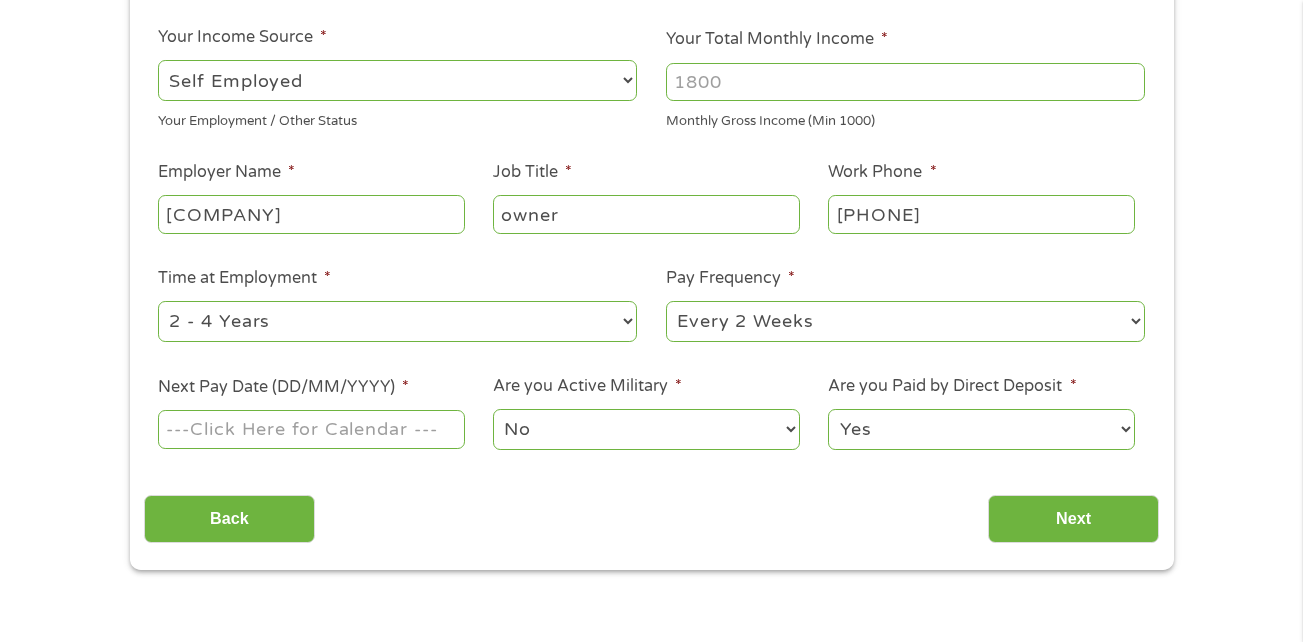 click on "--- Choose one --- Every 2 Weeks Every Week Monthly Semi-Monthly" at bounding box center (905, 321) 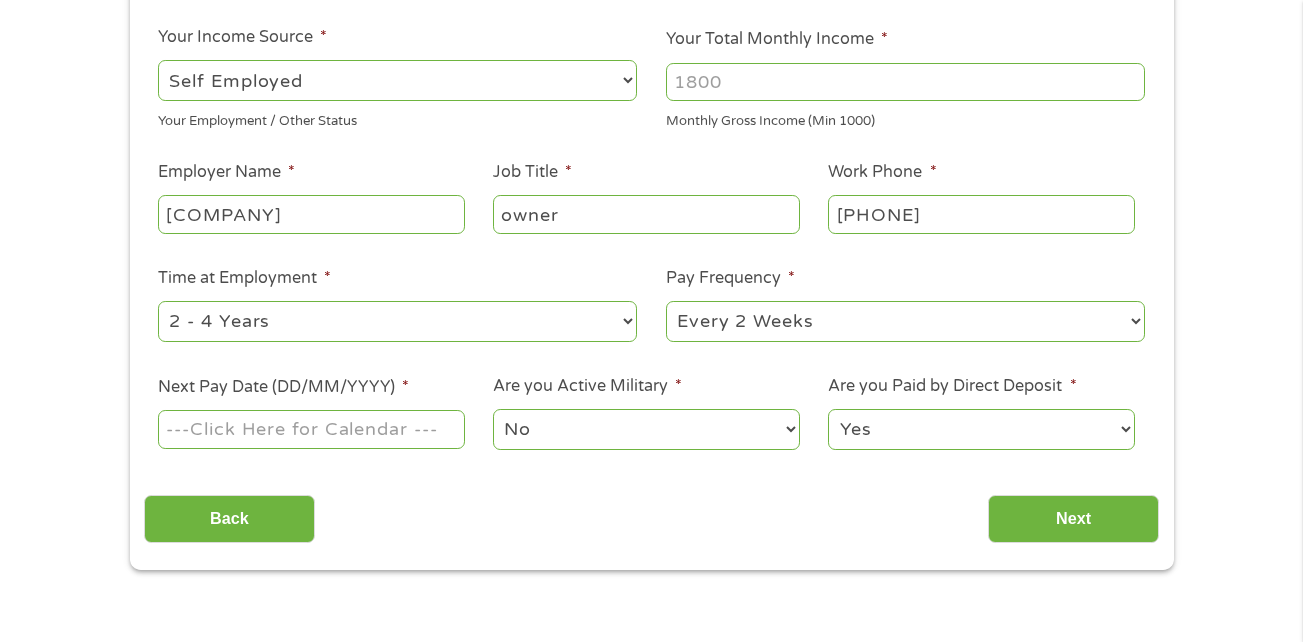 select on "monthly" 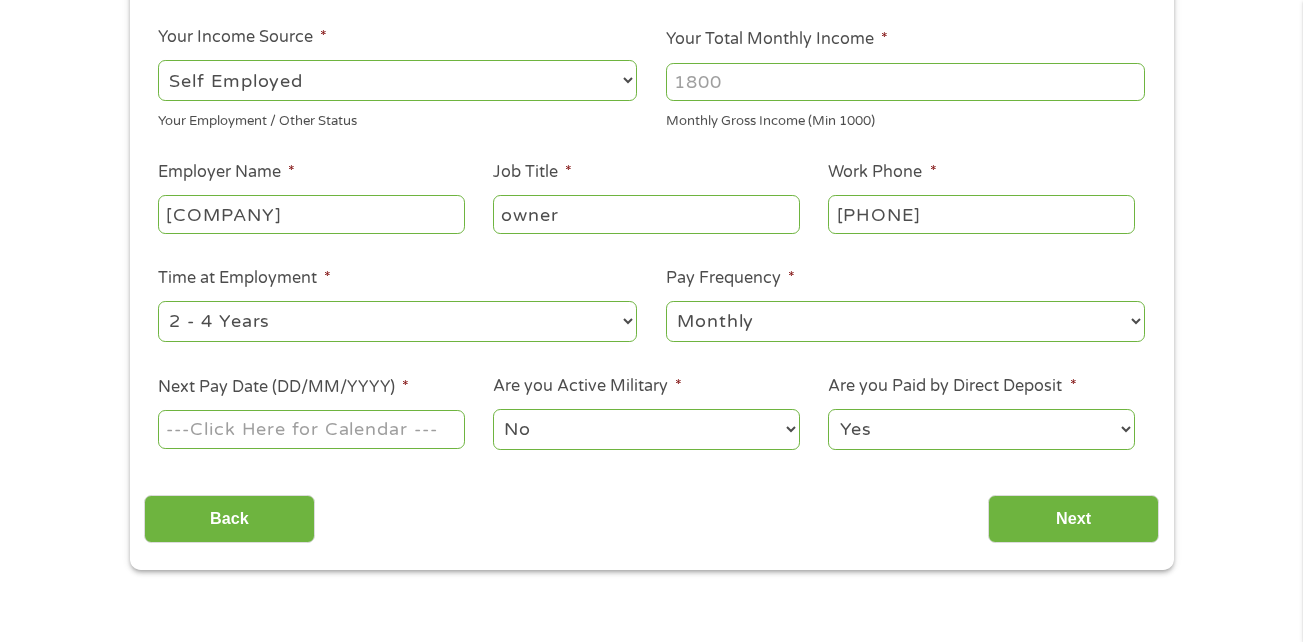click on "--- Choose one --- Every 2 Weeks Every Week Monthly Semi-Monthly" at bounding box center [905, 321] 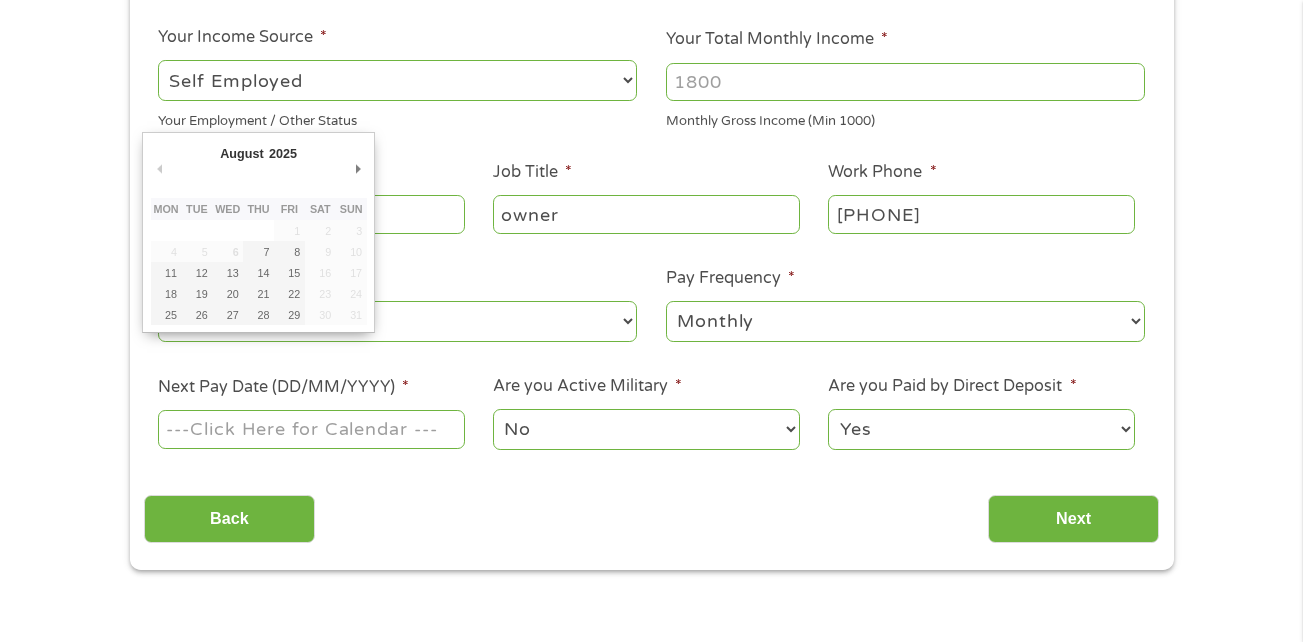 click on "Next Pay Date (DD/MM/YYYY) *" at bounding box center (311, 429) 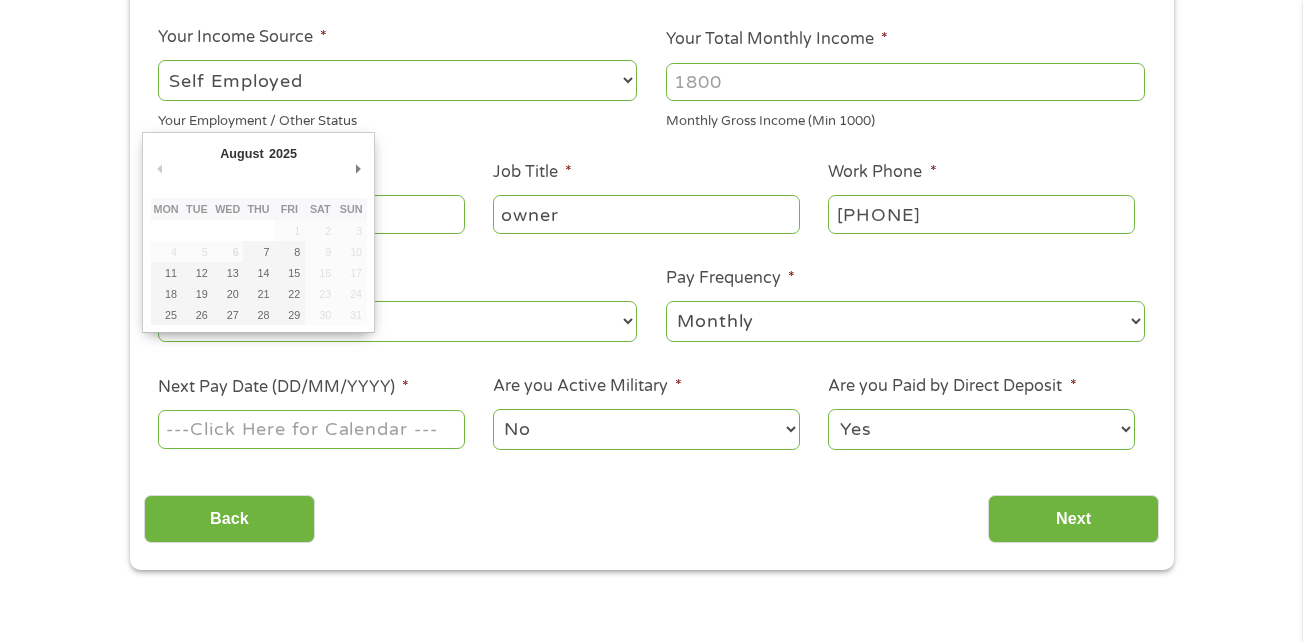 click on "Next Pay Date (DD/MM/YYYY) *" at bounding box center [311, 429] 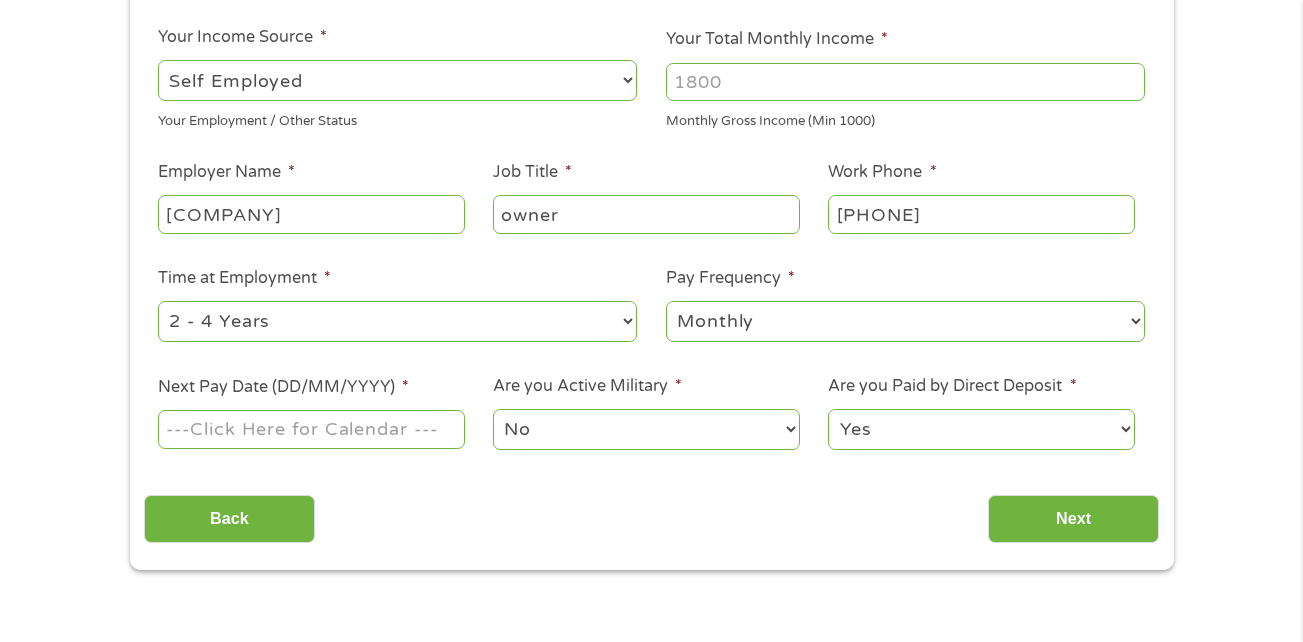 click on "Next Pay Date (DD/MM/YYYY) *" at bounding box center [311, 429] 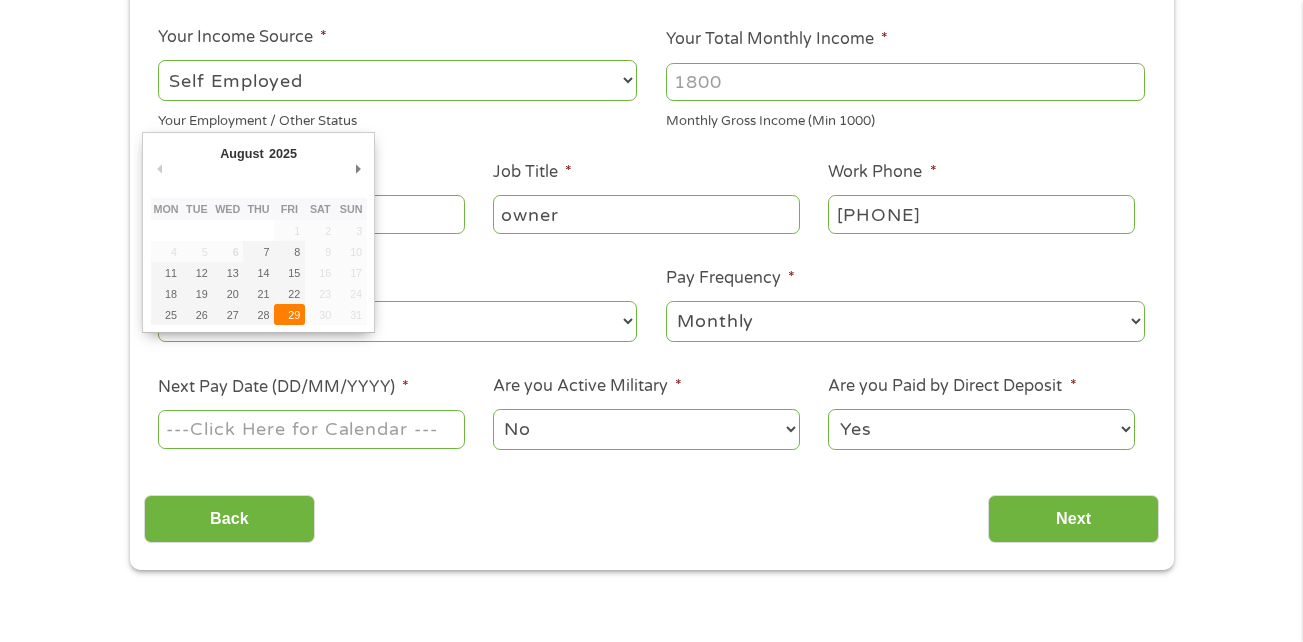 type on "29/08/2025" 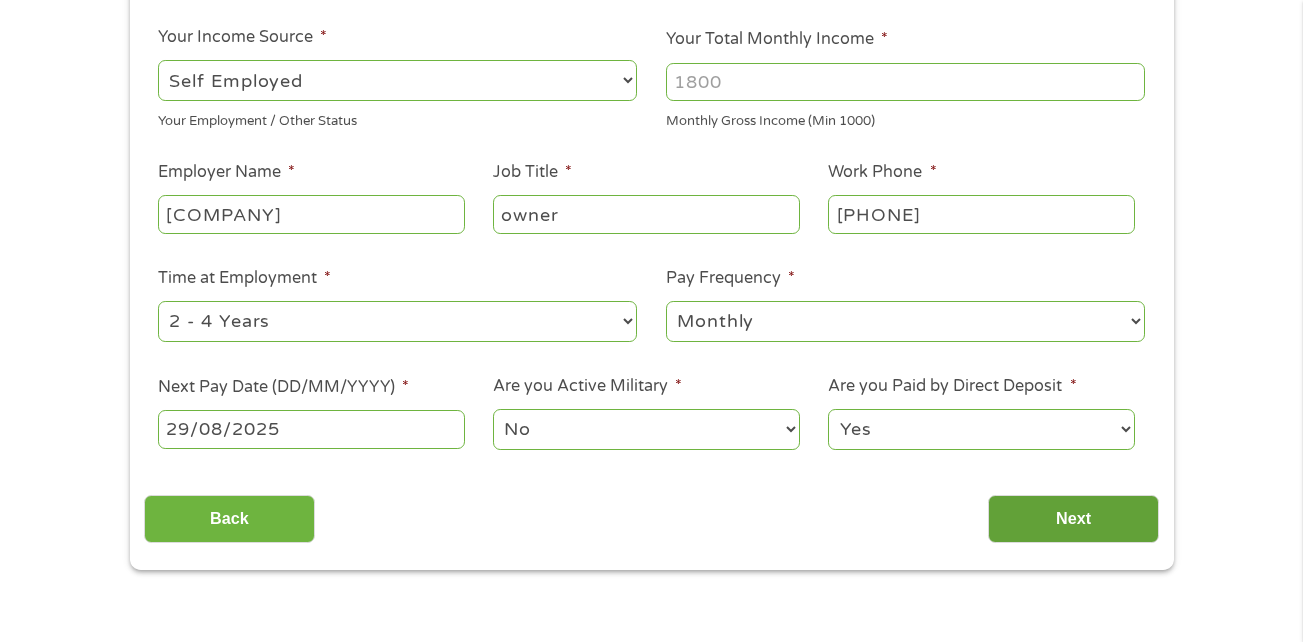 click on "Next" at bounding box center (1073, 519) 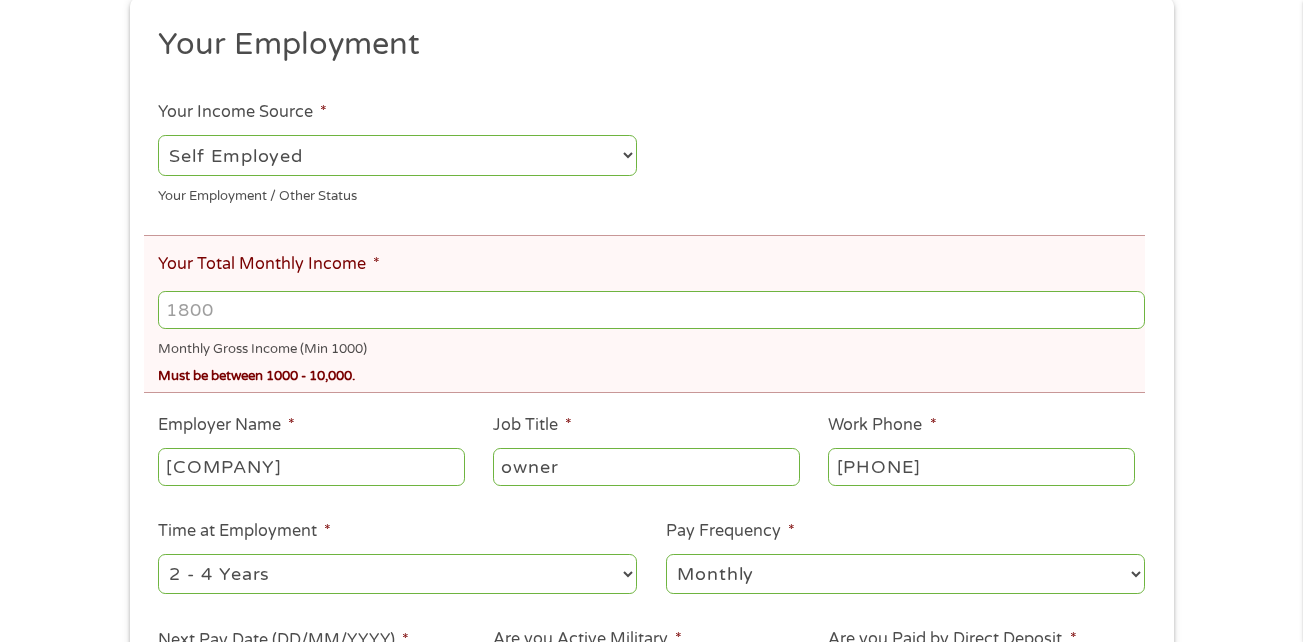 scroll, scrollTop: 153, scrollLeft: 0, axis: vertical 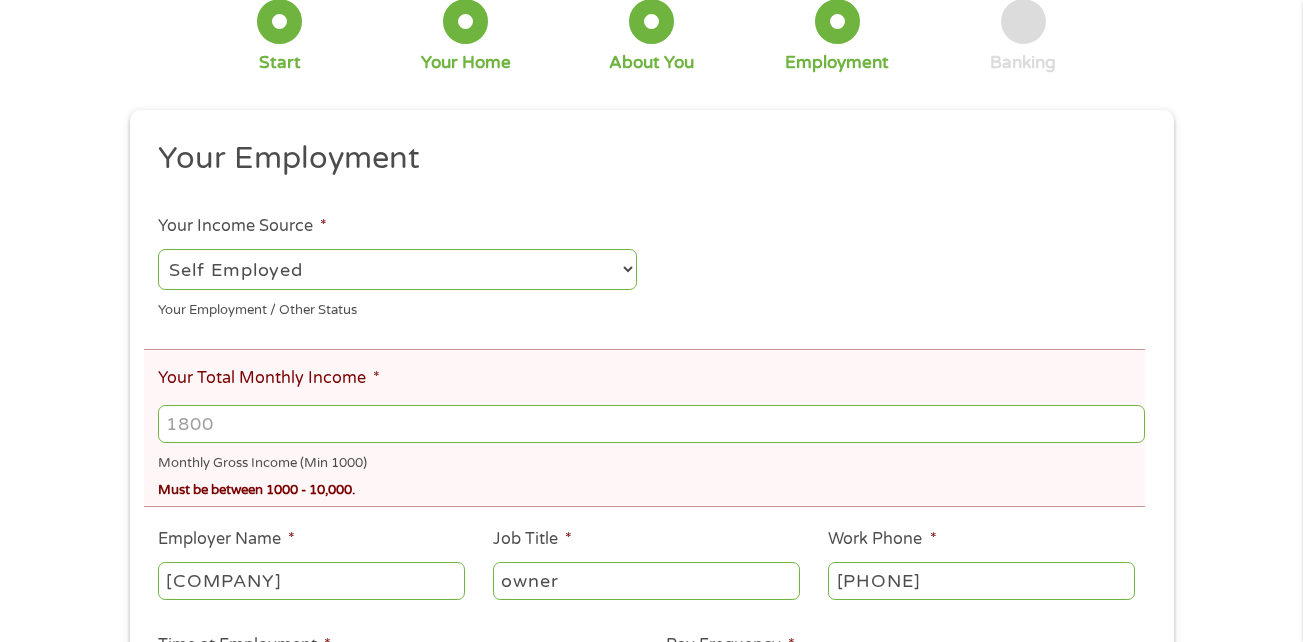 click on "Your Total Monthly Income *" at bounding box center [651, 424] 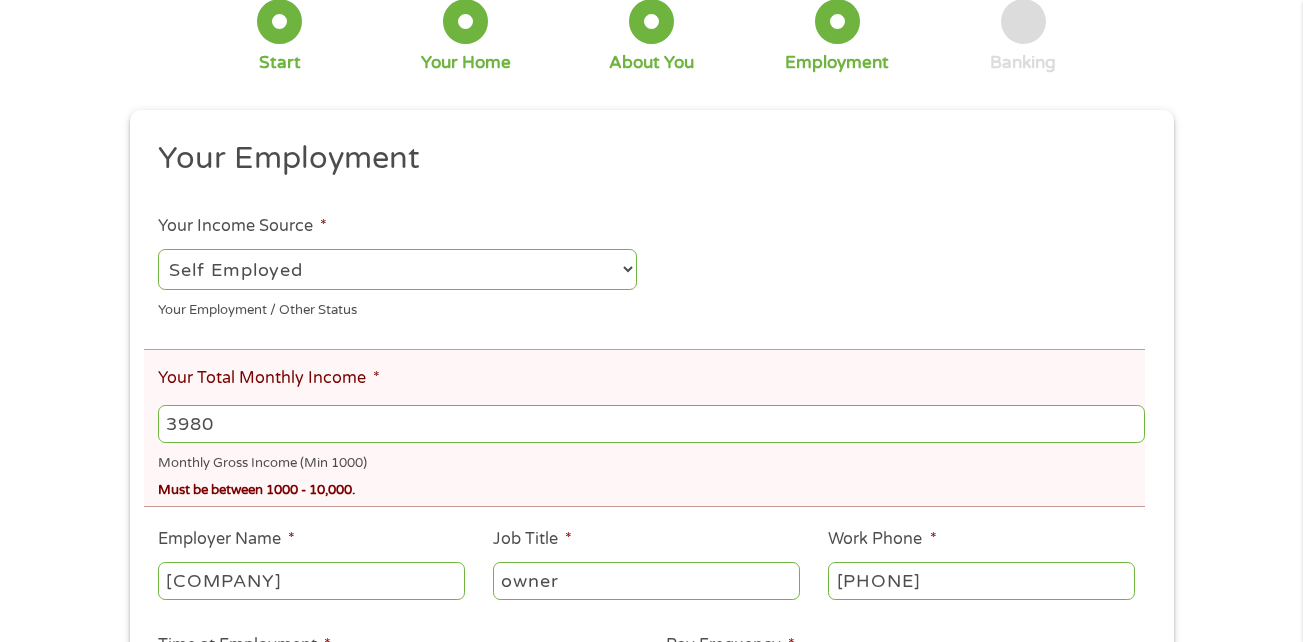 click on "Monthly Gross Income (Min 1000)" at bounding box center (651, 460) 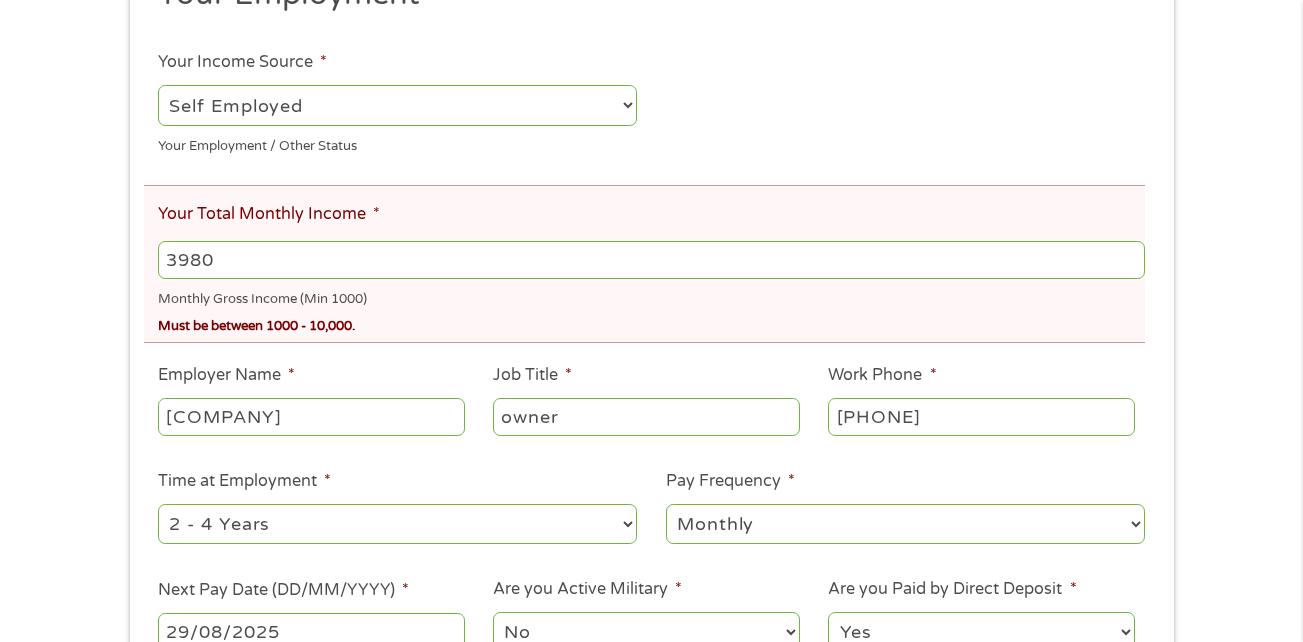 scroll, scrollTop: 400, scrollLeft: 0, axis: vertical 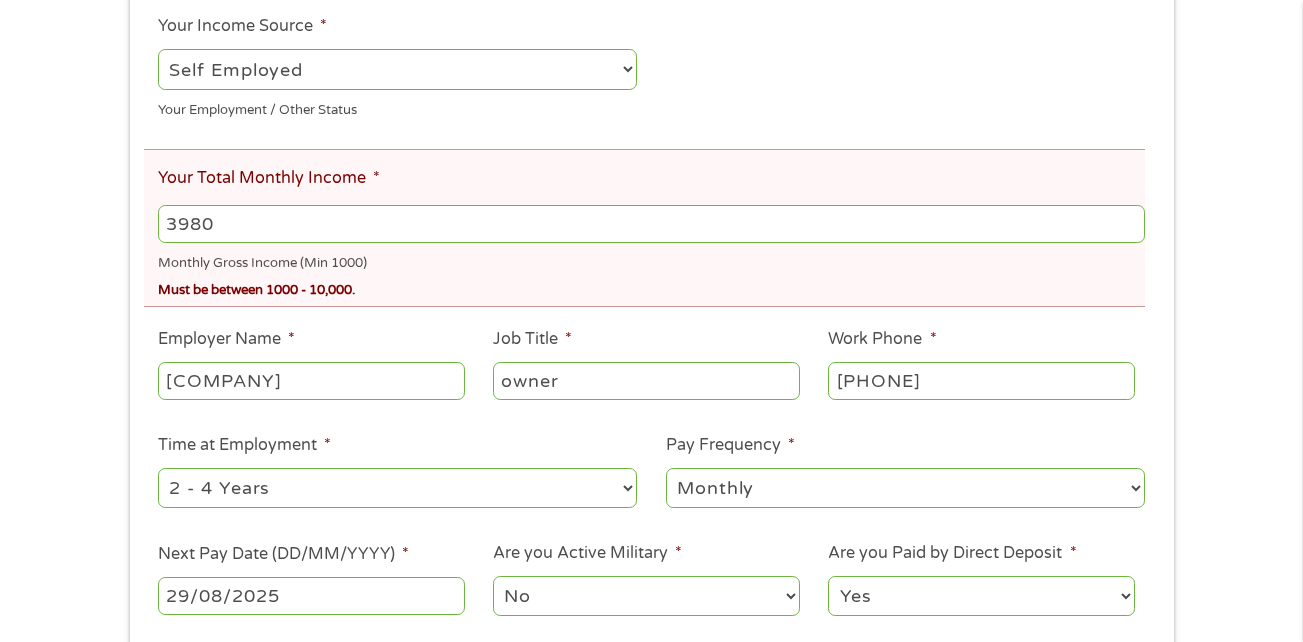 click on "3980" at bounding box center [651, 224] 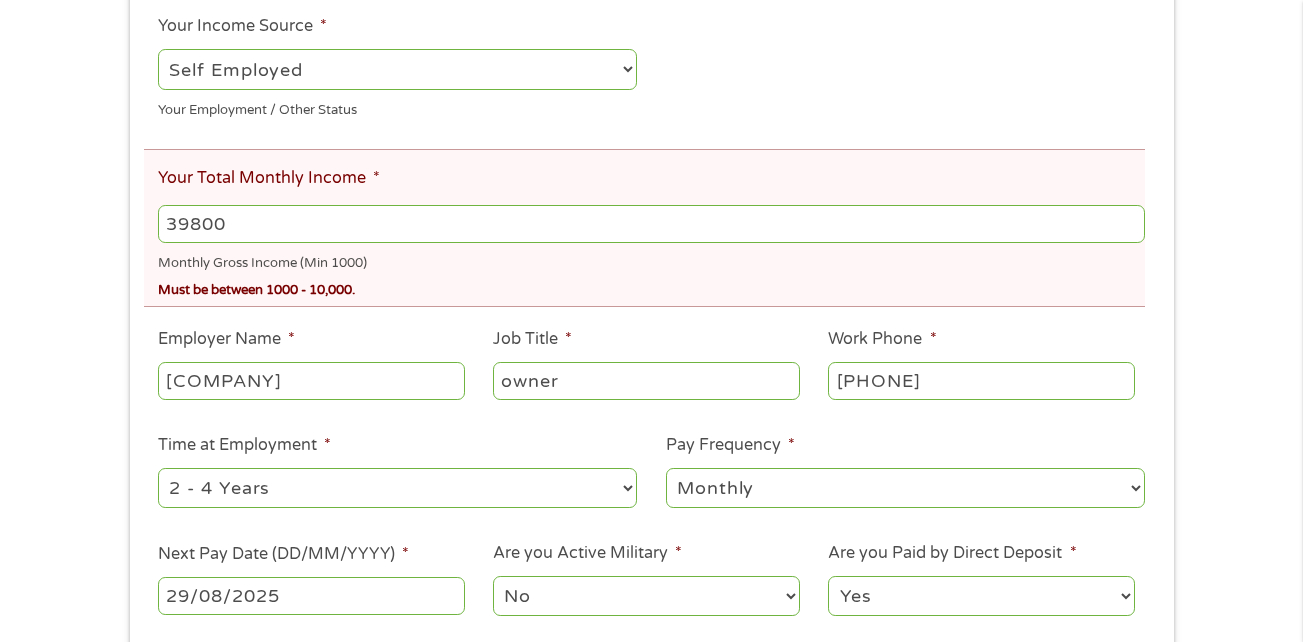 type on "39800" 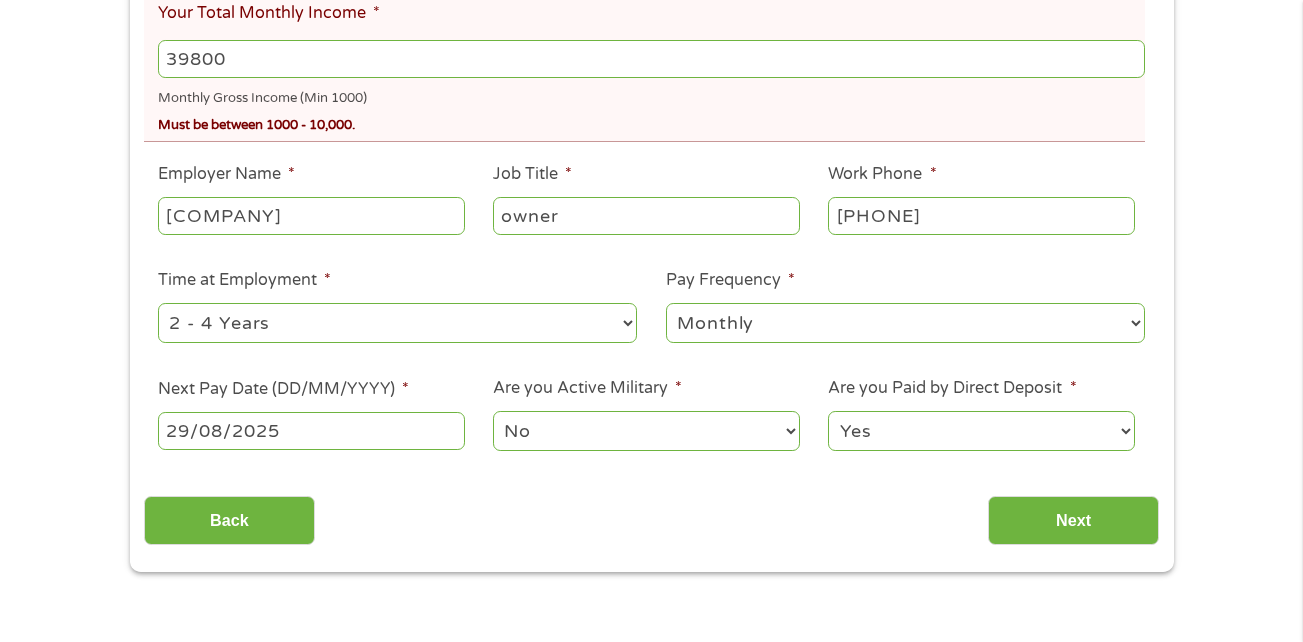 scroll, scrollTop: 600, scrollLeft: 0, axis: vertical 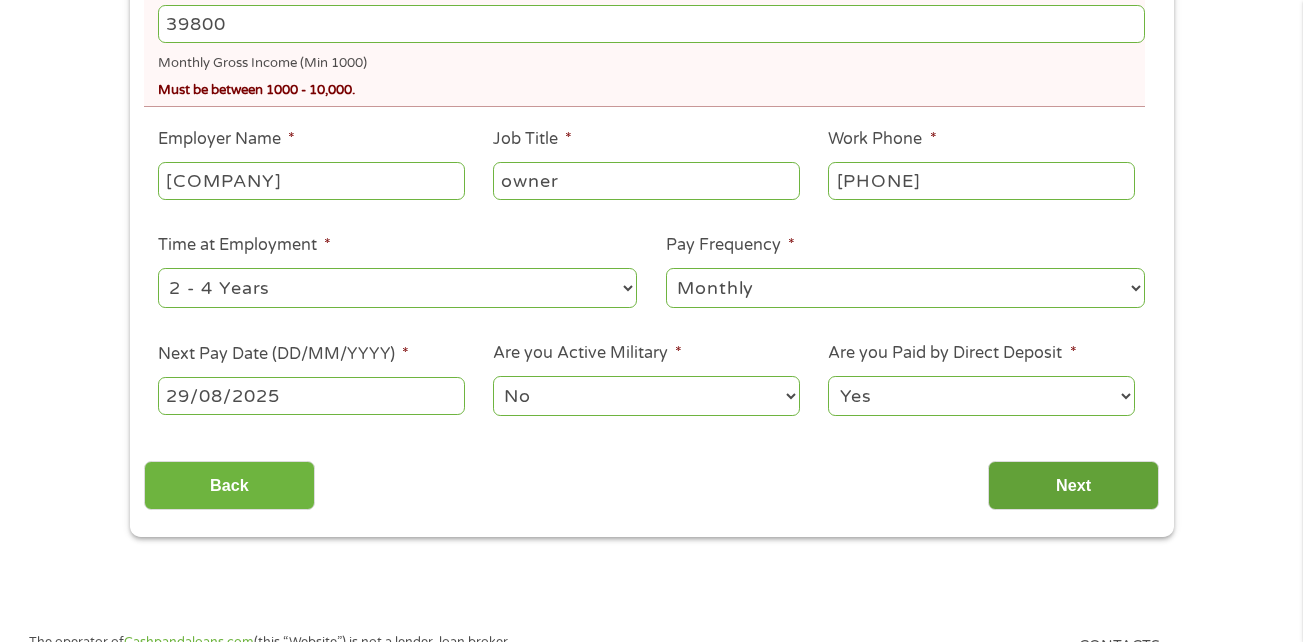 click on "Next" at bounding box center [1073, 485] 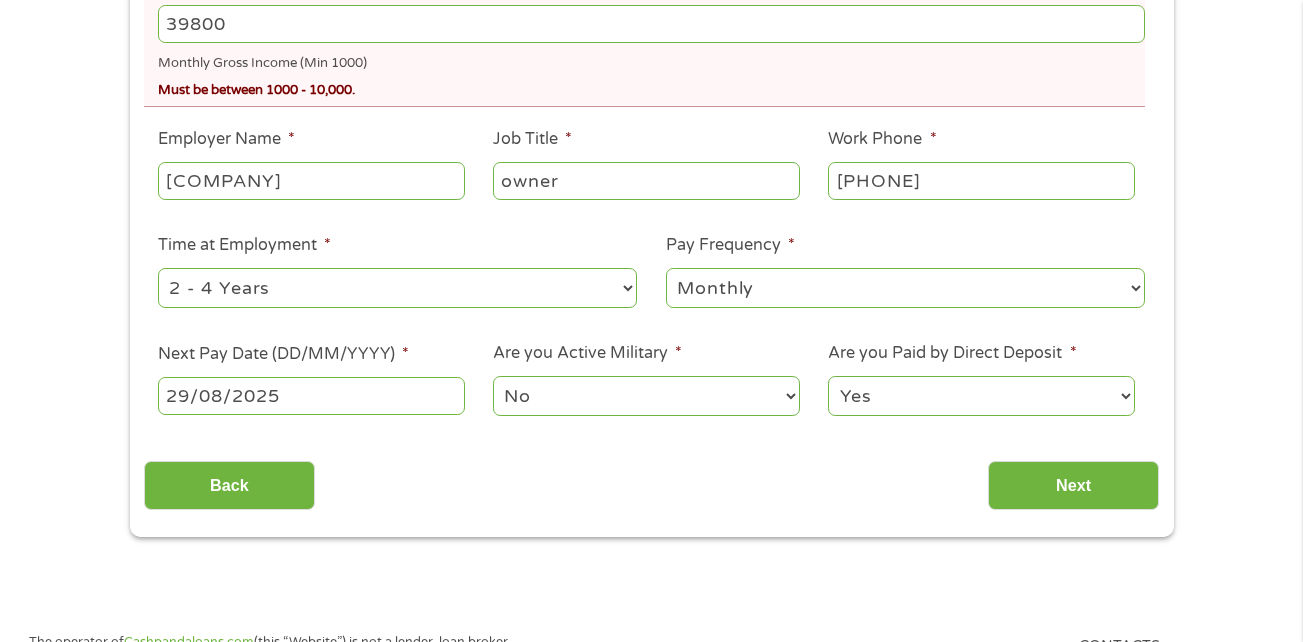 scroll, scrollTop: 8, scrollLeft: 8, axis: both 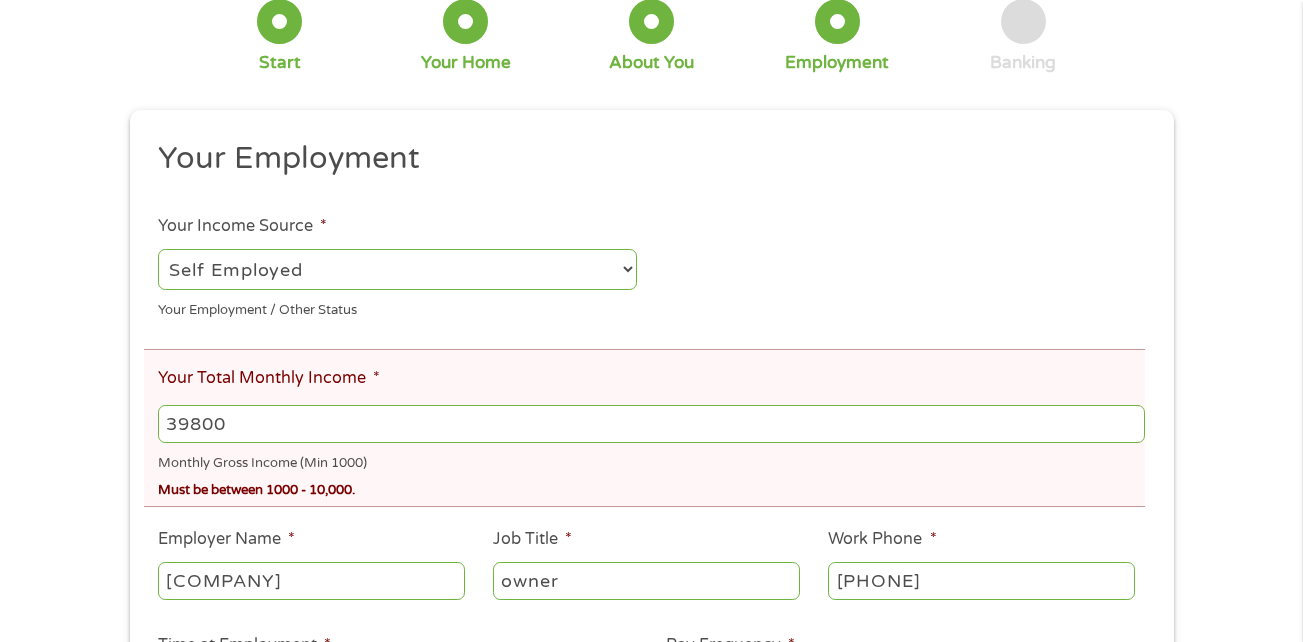 drag, startPoint x: 234, startPoint y: 420, endPoint x: 132, endPoint y: 421, distance: 102.0049 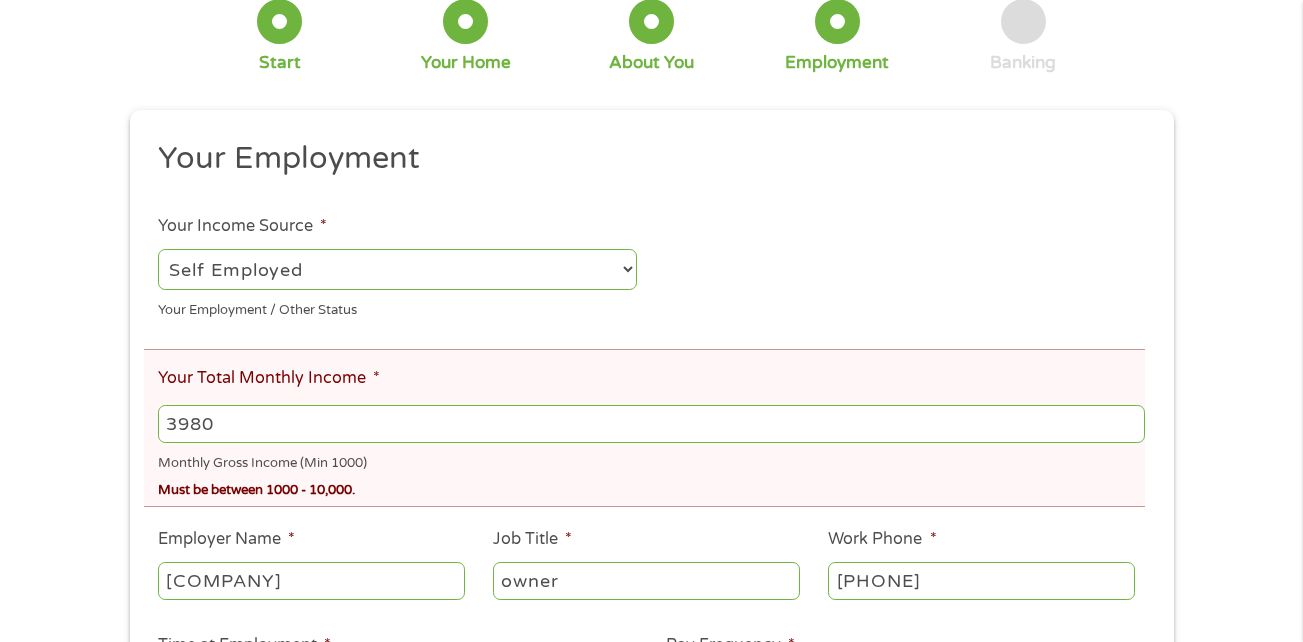 click on "Must be between 1000 - 10,000." at bounding box center [651, 487] 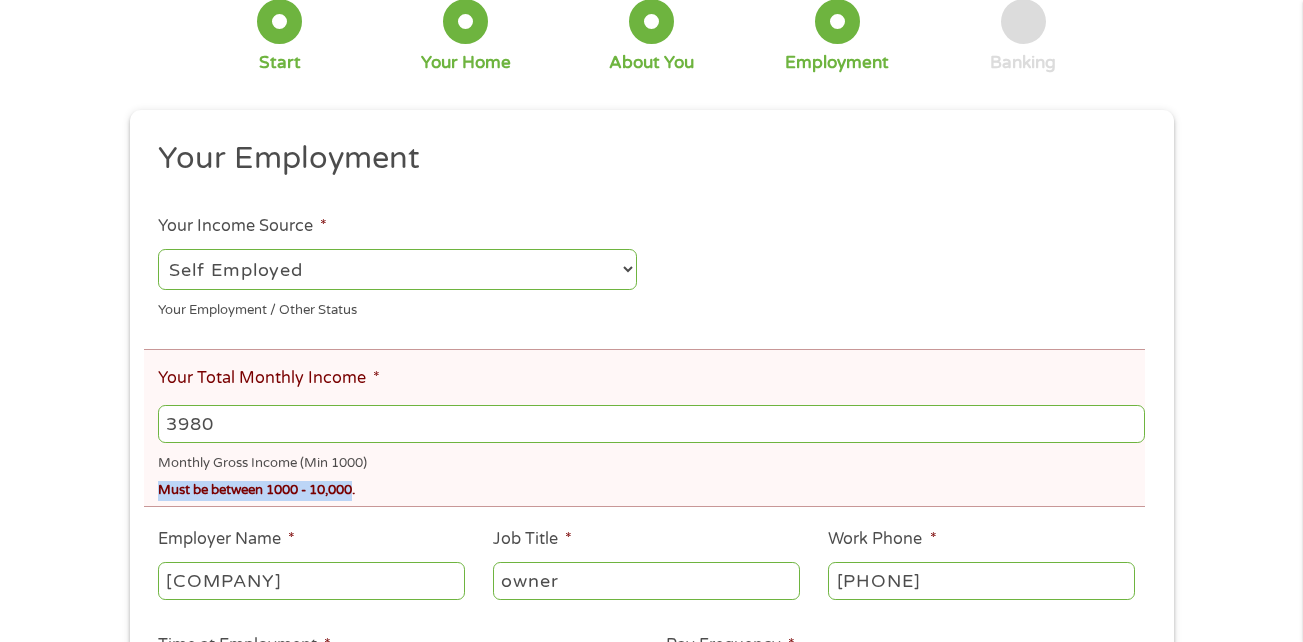 drag, startPoint x: 361, startPoint y: 491, endPoint x: 156, endPoint y: 493, distance: 205.00975 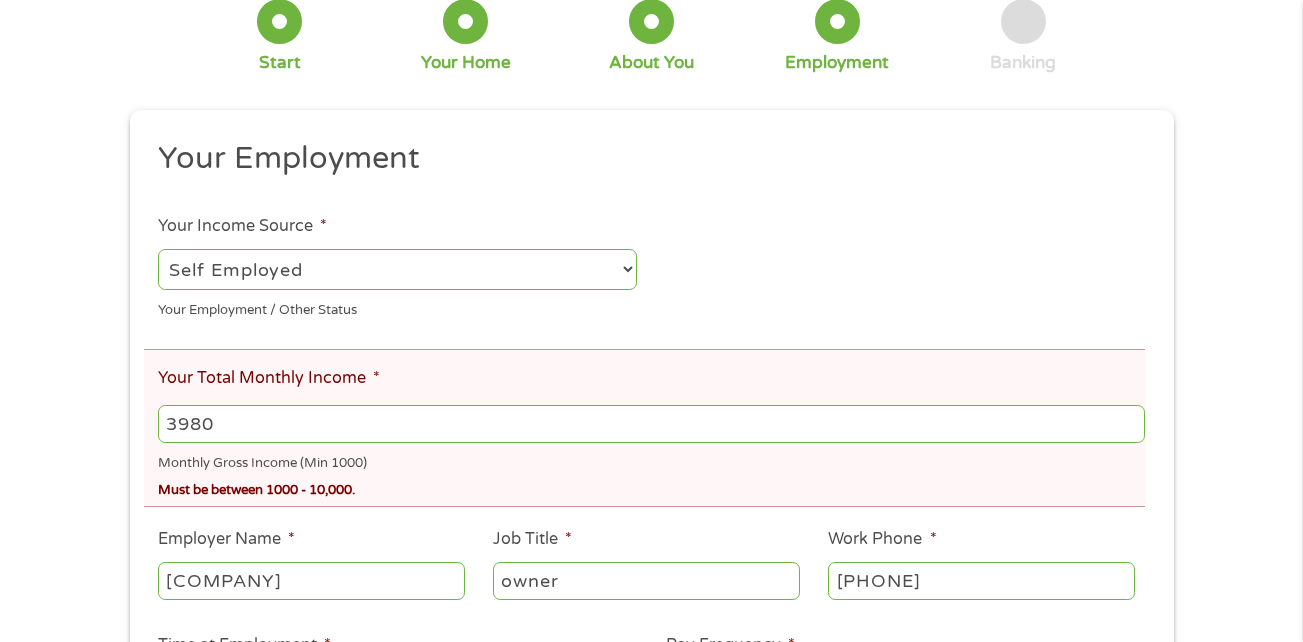 click on "3980" at bounding box center [651, 424] 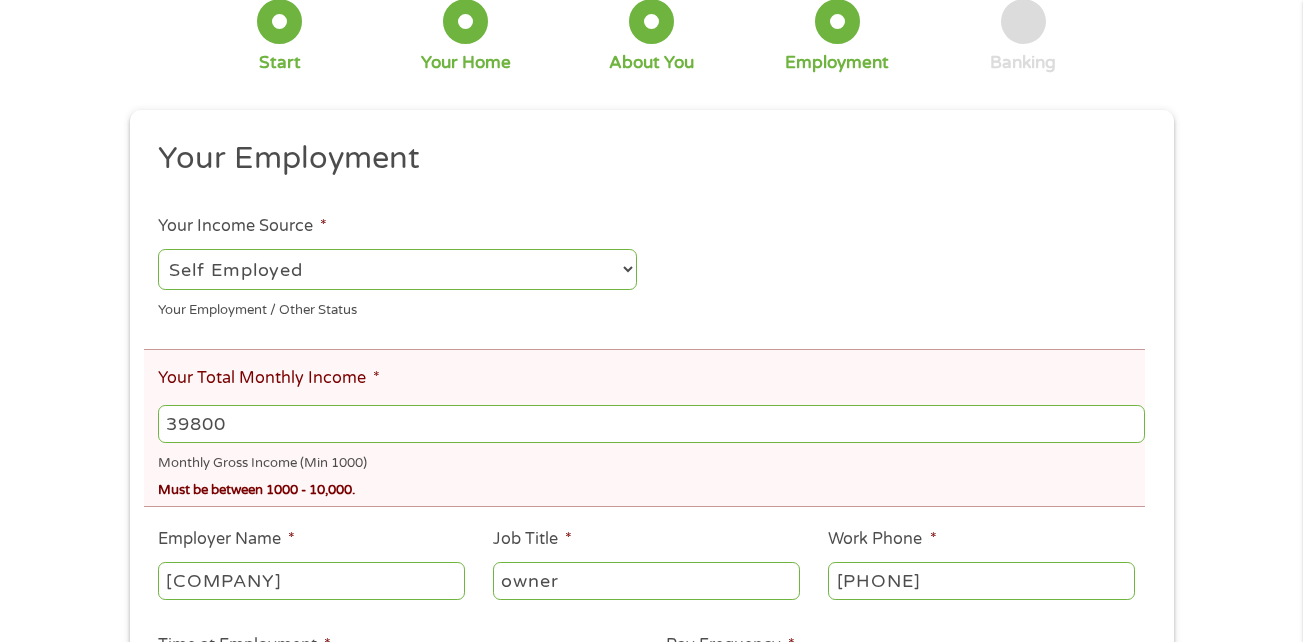 click on "Must be between 1000 - 10,000." at bounding box center (651, 487) 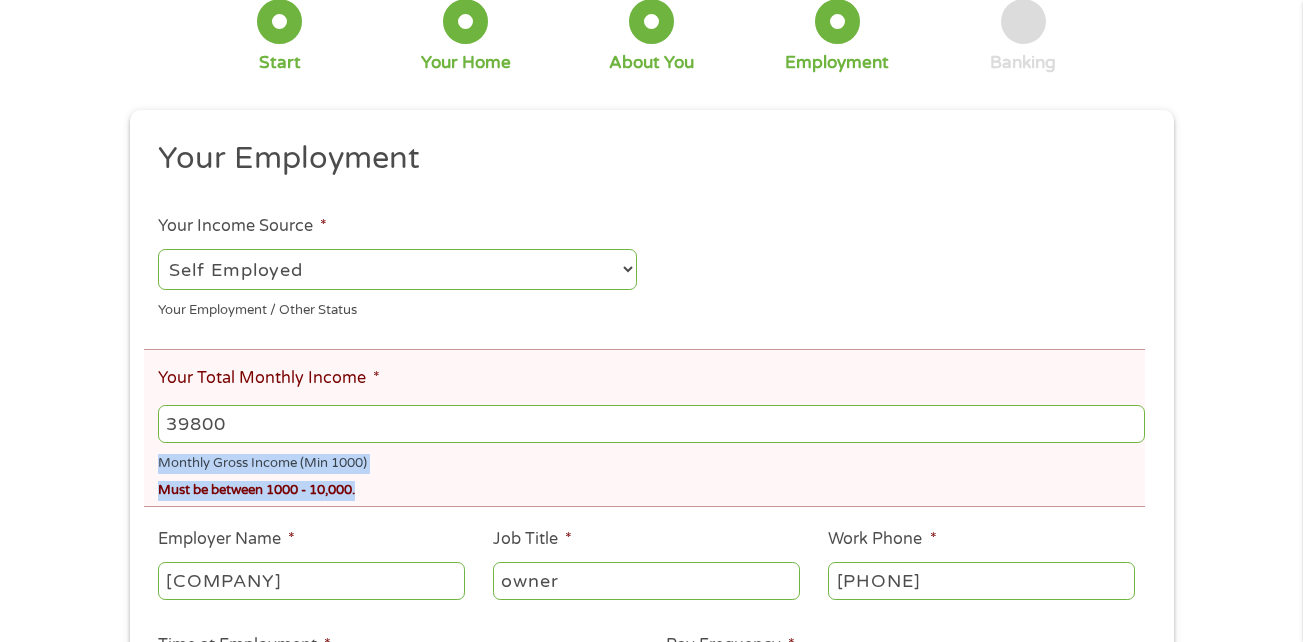 drag, startPoint x: 365, startPoint y: 490, endPoint x: 146, endPoint y: 464, distance: 220.53798 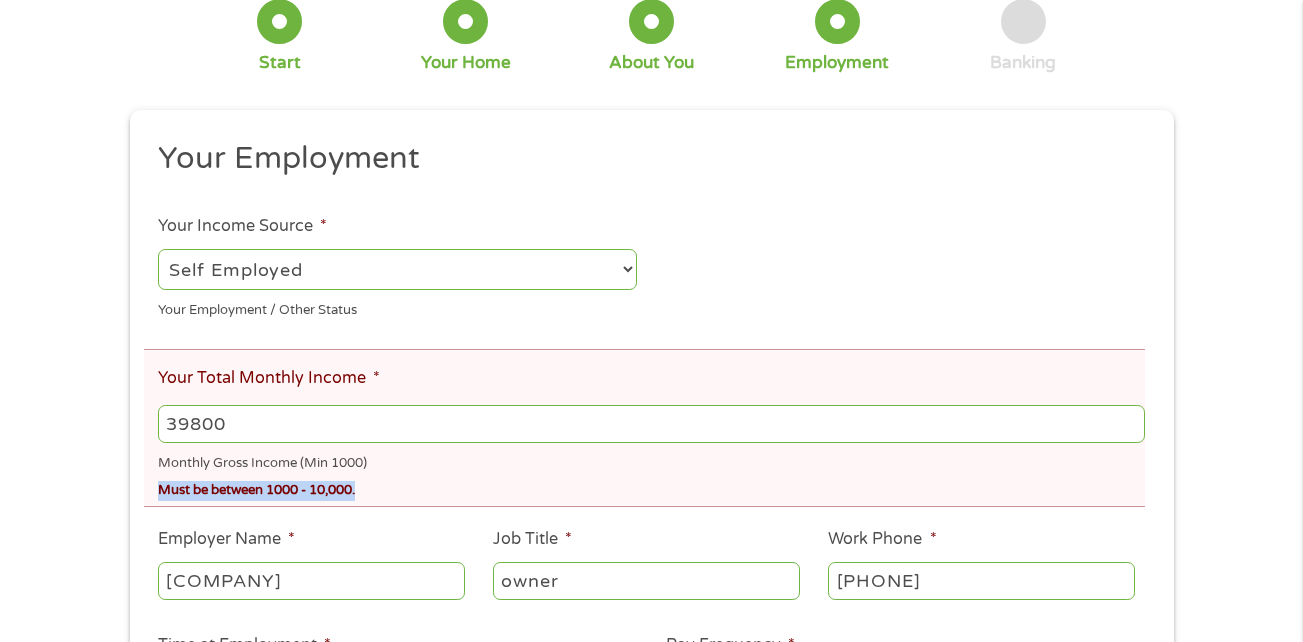 drag, startPoint x: 384, startPoint y: 489, endPoint x: 160, endPoint y: 490, distance: 224.00223 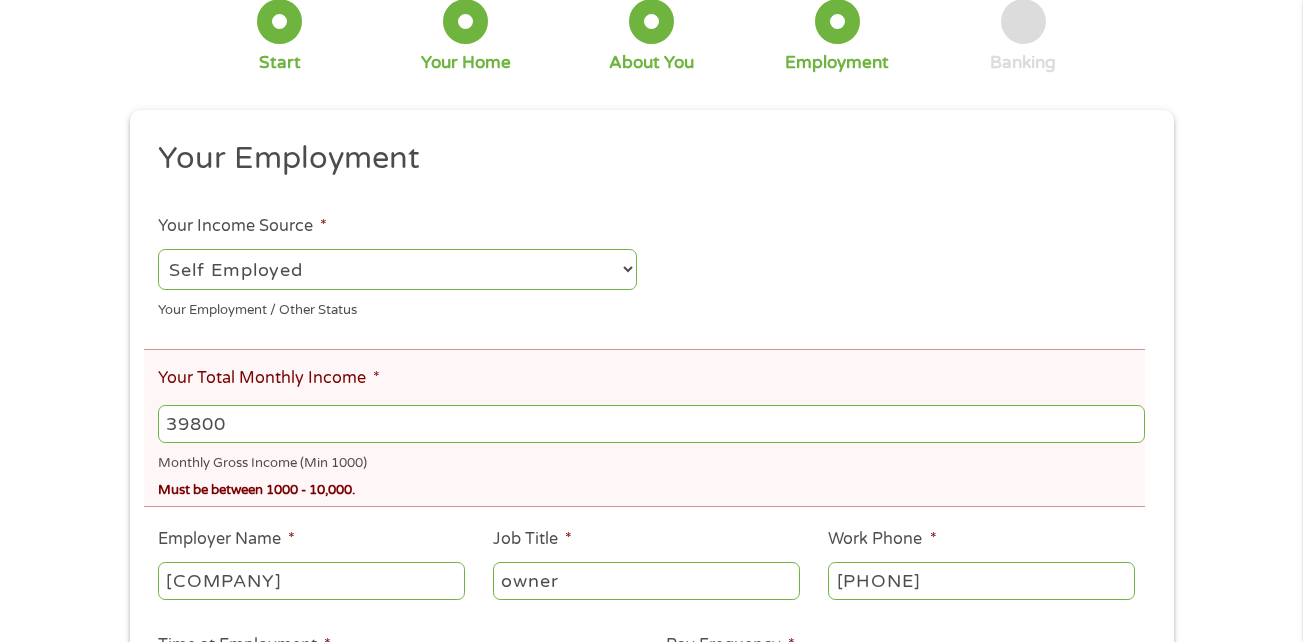 click on "Must be between 1000 - 10,000." at bounding box center (651, 487) 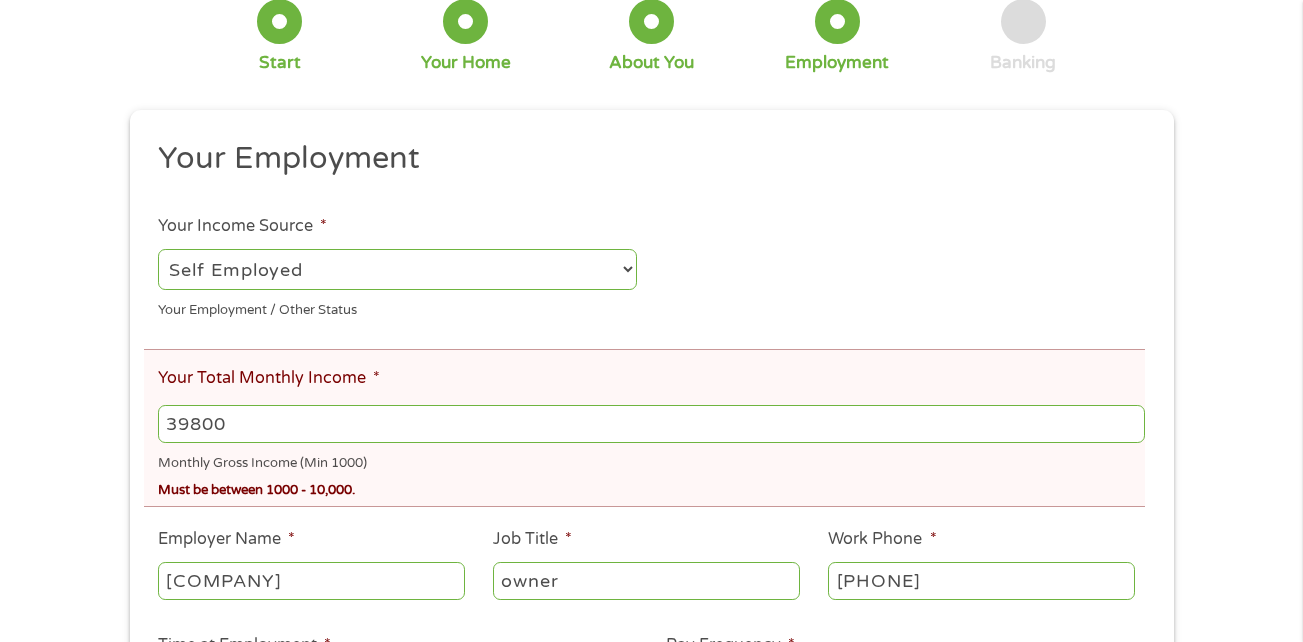 click on "Your Employment Your Income Source * --- Choose one --- Employment Self Employed Benefits Your Employment / Other Status Your Total Monthly Income * 39800 Monthly Gross Income (Min 1000) Must be between 1000 - 10,000. This field is hidden when viewing the form Other Income * 0 Pension, Spouse & any Other Income Employer Name * [COMPANY] Job Title * owner Work Phone * [PHONE] Time at Employment * --- Choose one --- 1 Year or less 1 - 2 Years 2 - 4 Years Over 4 Years Pay Frequency * --- Choose one --- Every 2 Weeks Every Week Monthly Semi-Monthly Next Pay Date (DD/MM/YYYY) * 29/08/2025 Are you Active Military * No Yes Are you Paid by Direct Deposit * Yes No" at bounding box center (651, 487) 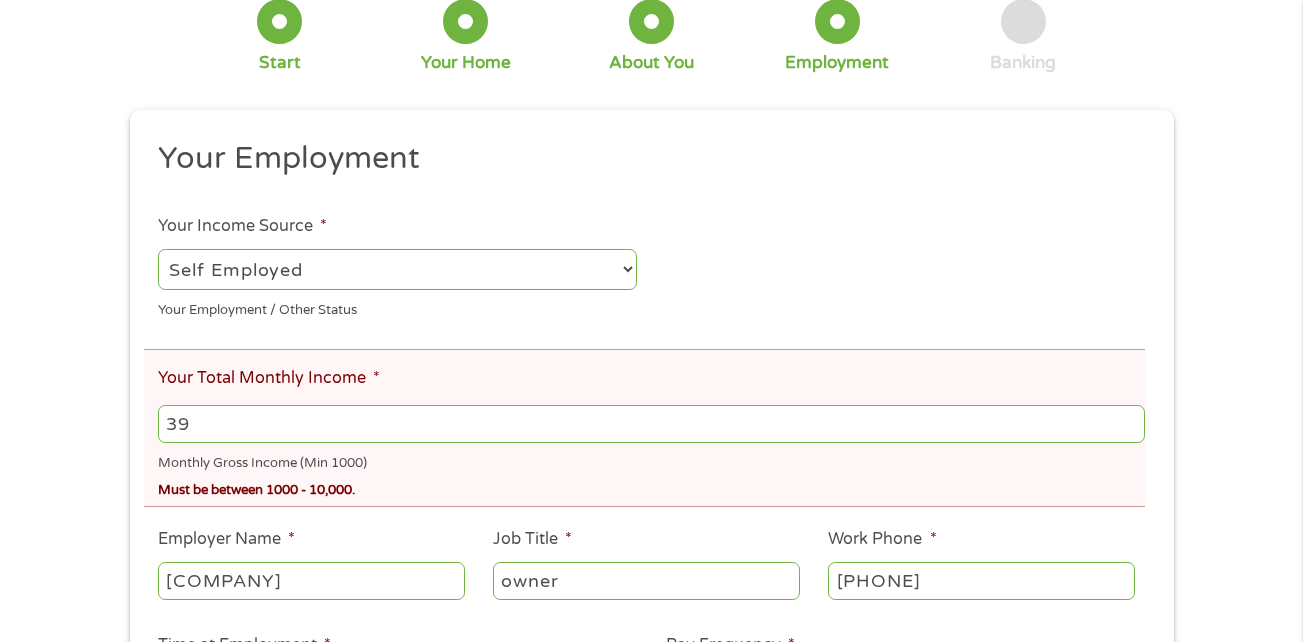 type on "3" 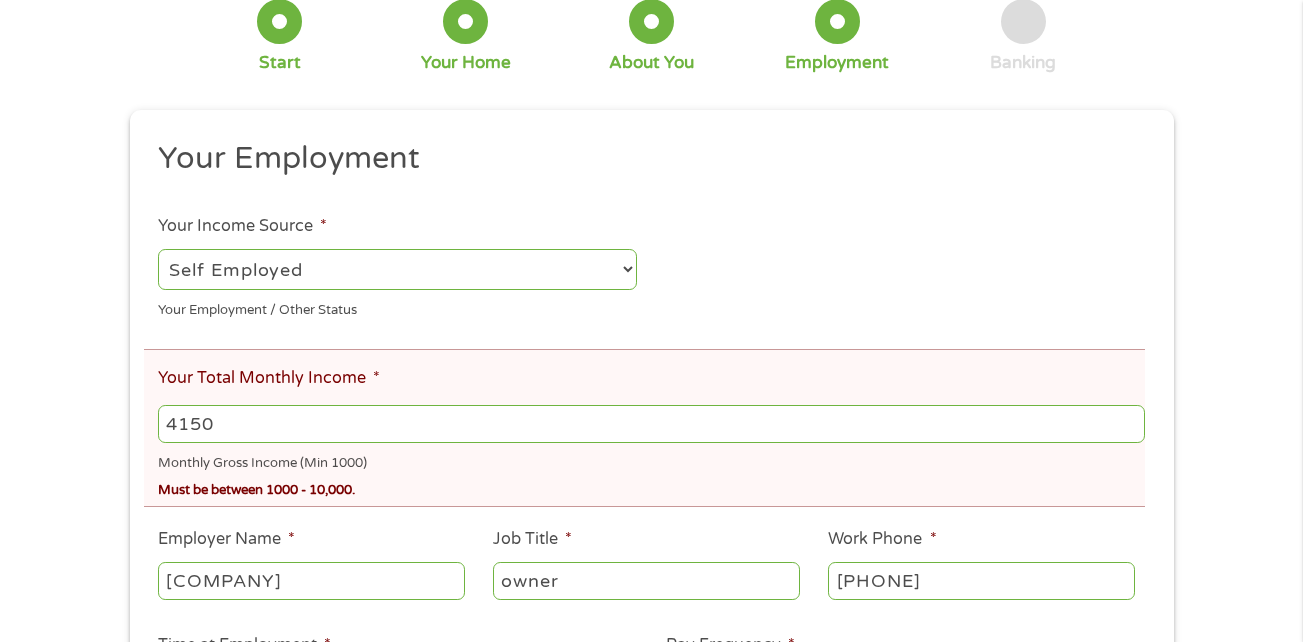 type on "4150" 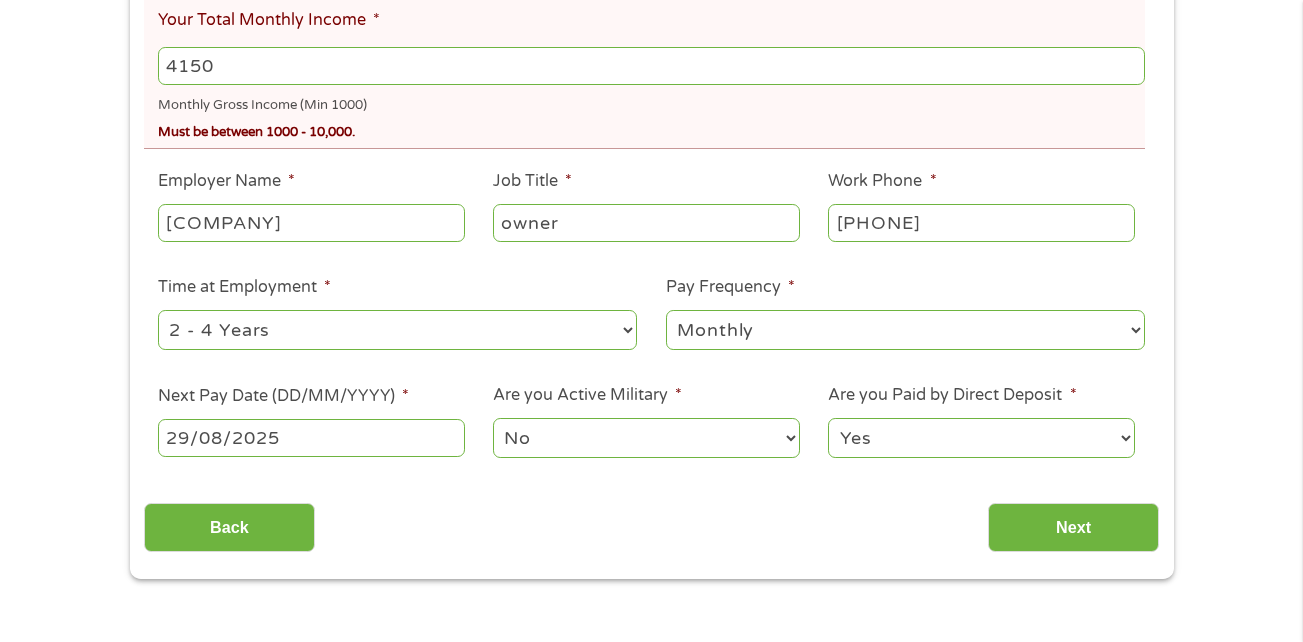 scroll, scrollTop: 600, scrollLeft: 0, axis: vertical 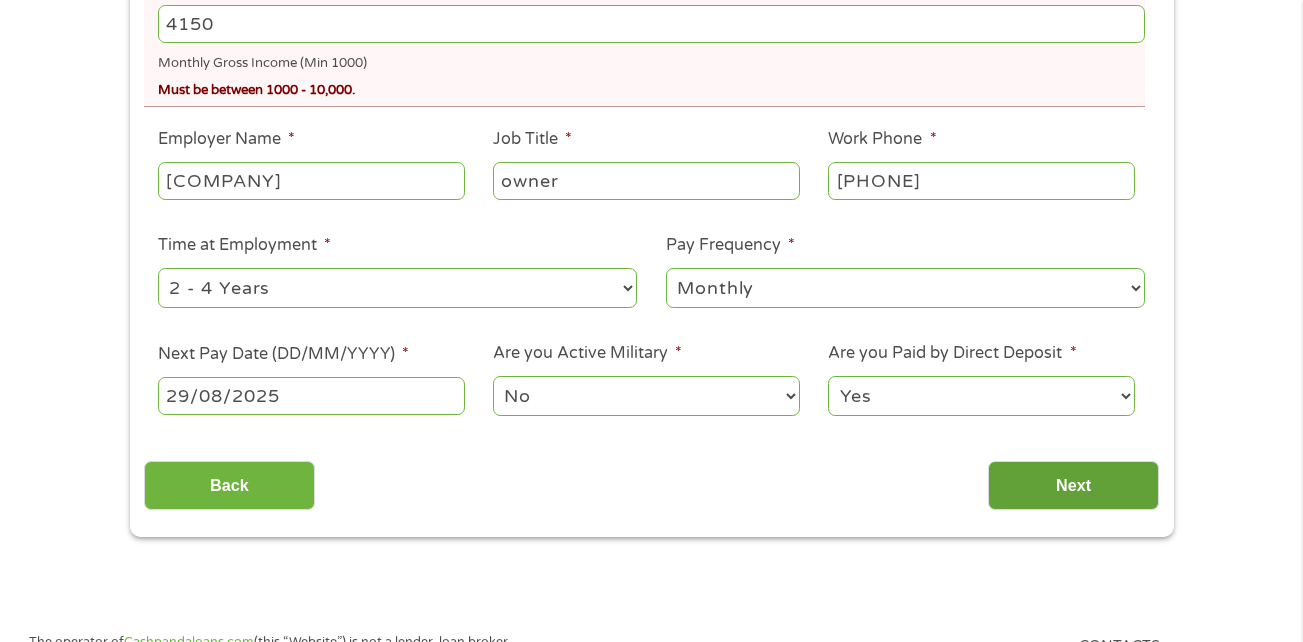 click on "Next" at bounding box center (1073, 485) 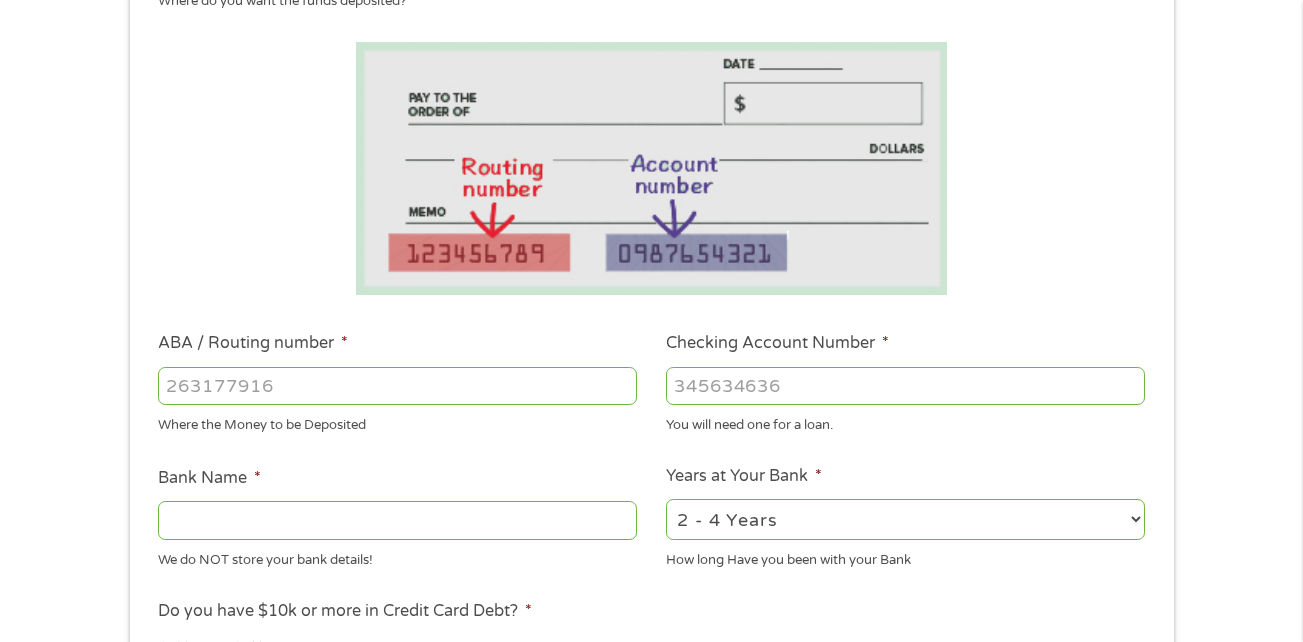 scroll, scrollTop: 8, scrollLeft: 8, axis: both 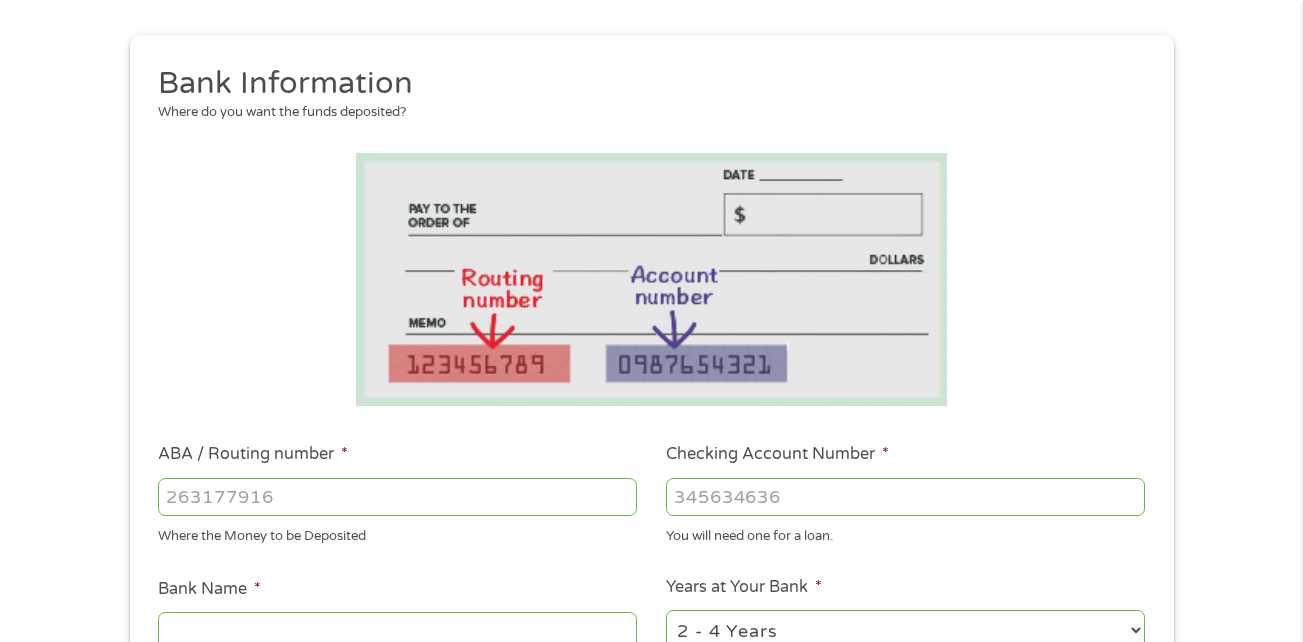 click on "ABA / Routing number *" at bounding box center (397, 497) 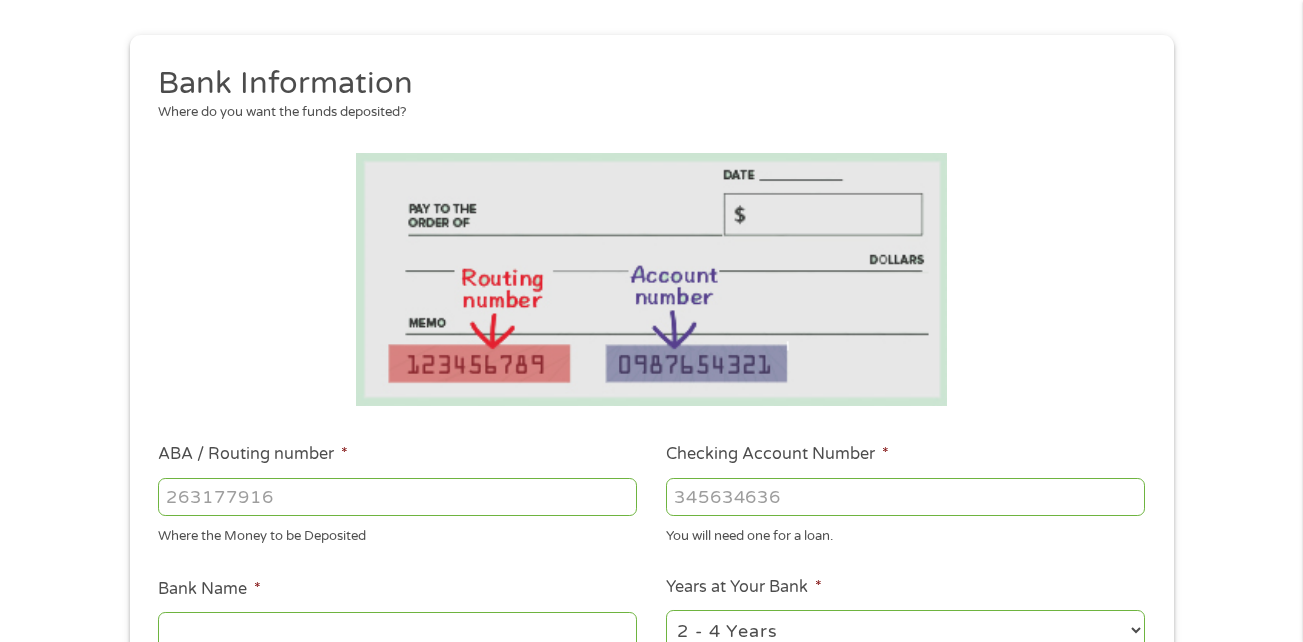 type on "[NUMBER]" 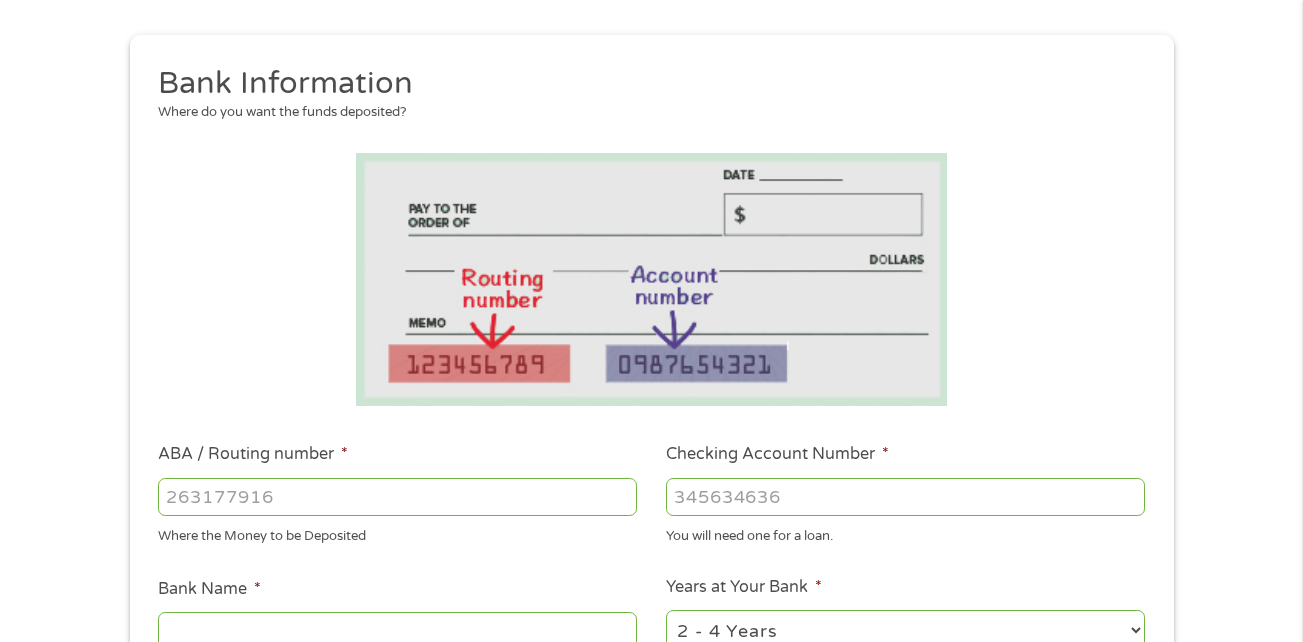 type on "[COMPANY]" 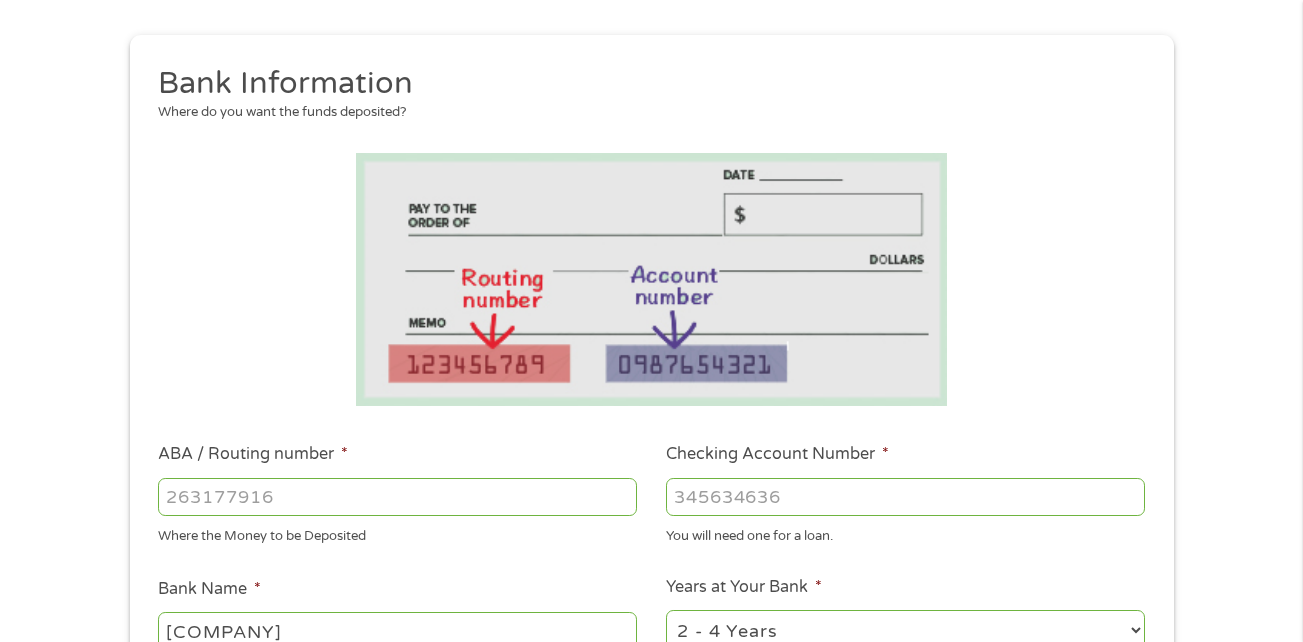 type on "[NUMBER]" 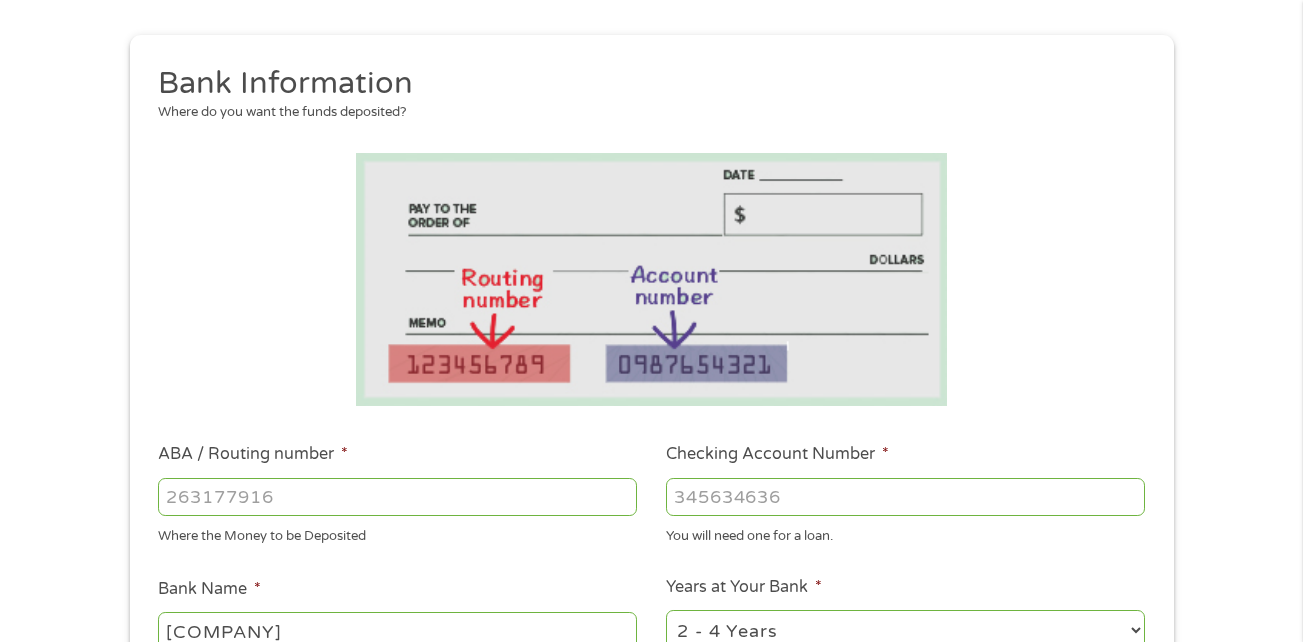 scroll, scrollTop: 201, scrollLeft: 0, axis: vertical 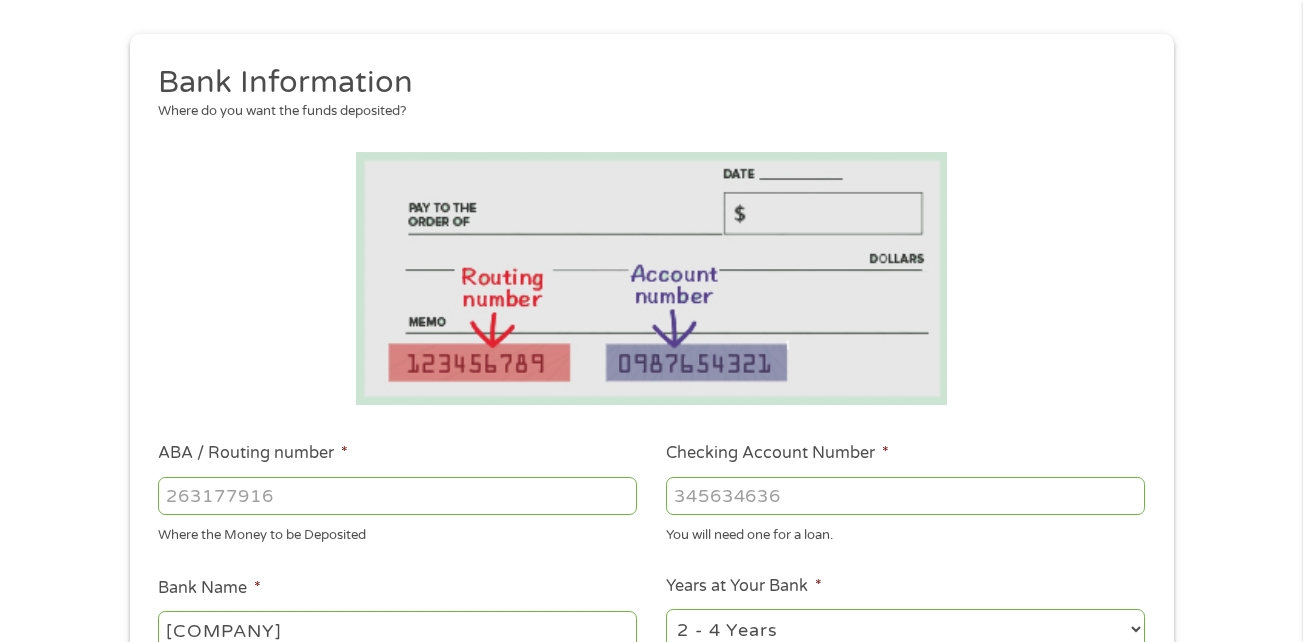 click at bounding box center [651, 278] 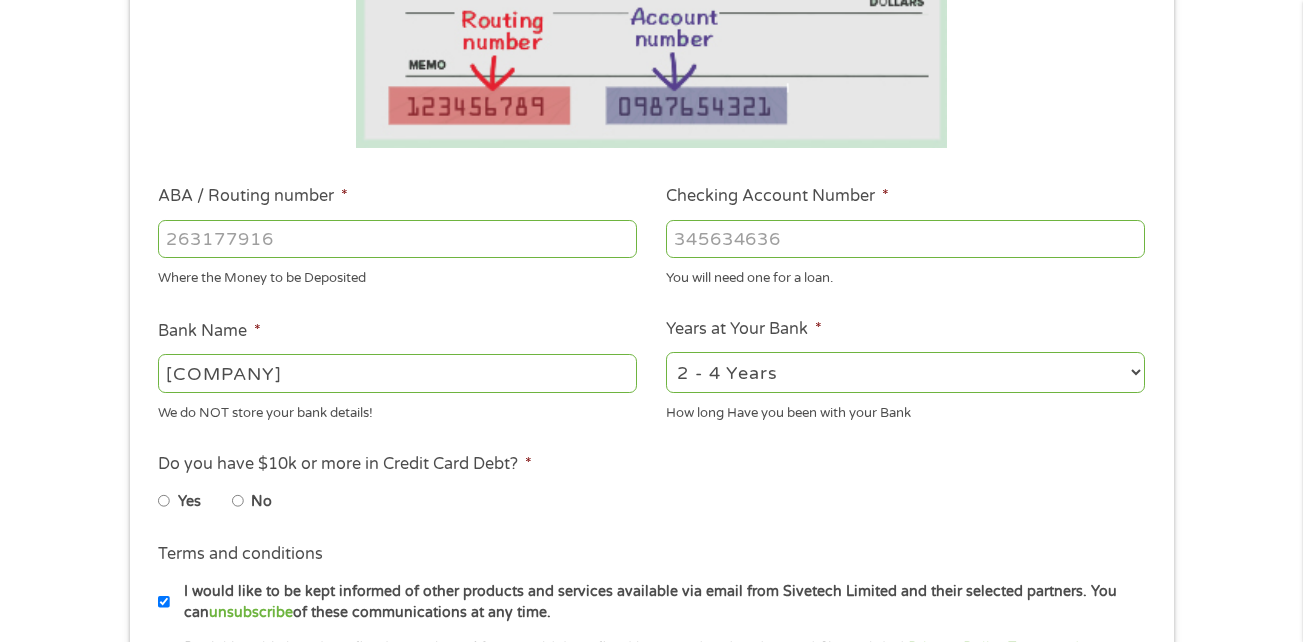 scroll, scrollTop: 501, scrollLeft: 0, axis: vertical 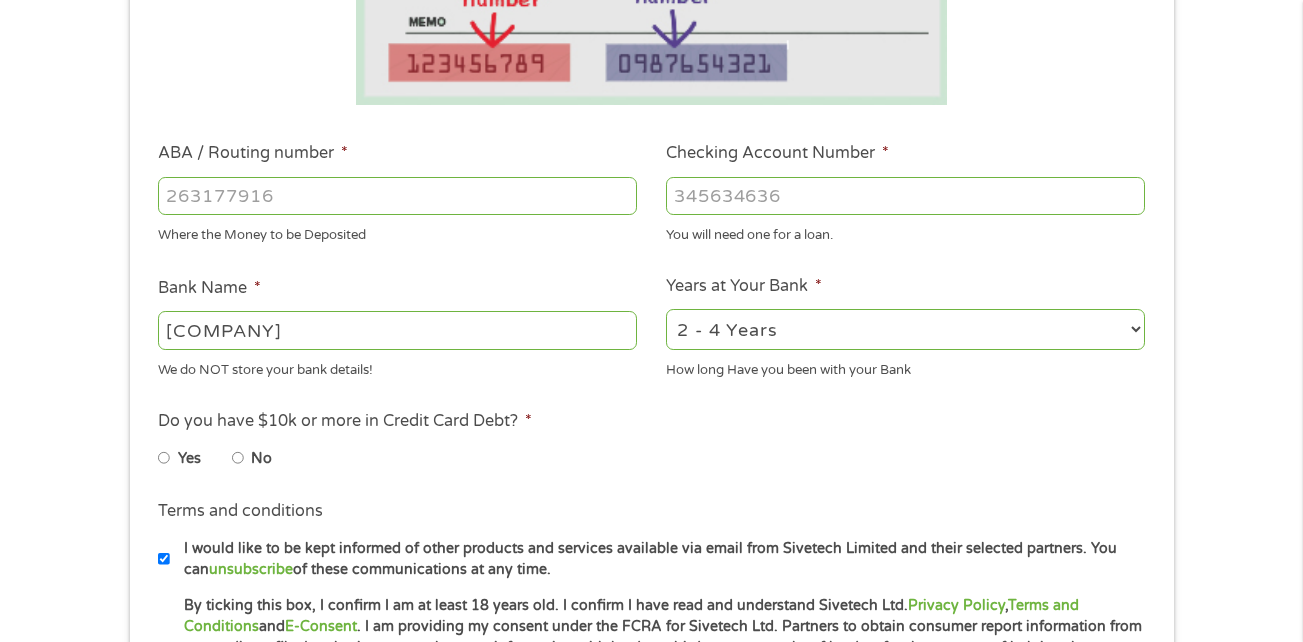 click on "2 - 4 Years 6 - 12 Months 1 - 2 Years Over 4 Years" at bounding box center (905, 329) 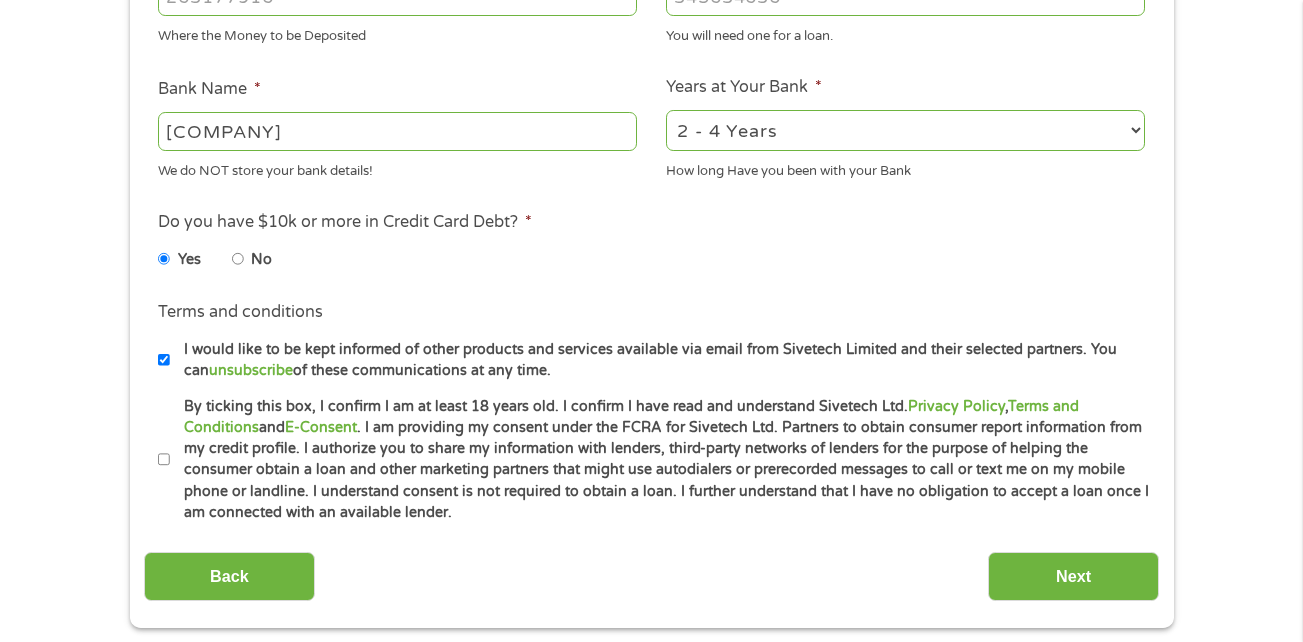 scroll, scrollTop: 701, scrollLeft: 0, axis: vertical 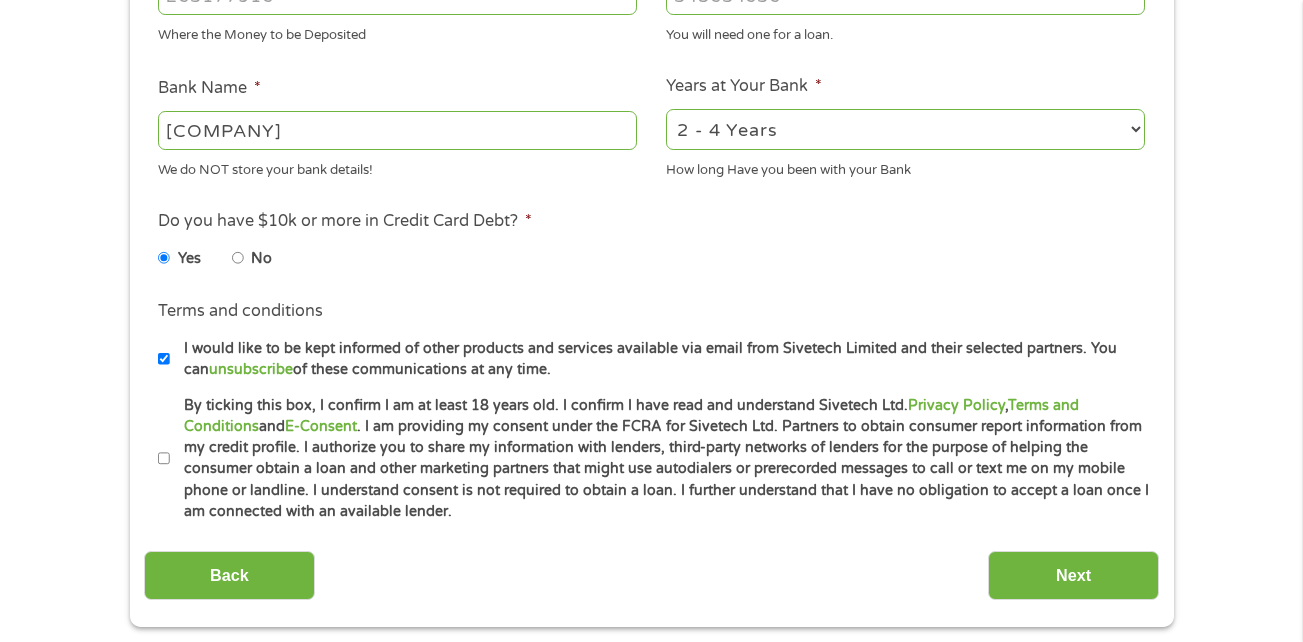 click on "By ticking this box, I confirm I am at least 18 years old. I confirm I have read and understand Sivetech Ltd.  Privacy Policy ,  Terms and Conditions  and  E-Consent . I am providing my consent under the FCRA for Sivetech Ltd. Partners to obtain consumer report information from my credit profile. I authorize you to share my information with lenders, third-party networks of lenders for the purpose of helping the consumer obtain a loan and other marketing partners that might use autodialers or prerecorded messages to call or text me on my mobile phone or landline. I understand consent is not required to obtain a loan. I further understand that I have no obligation to accept a loan once I am connected with an available lender." at bounding box center [164, 459] 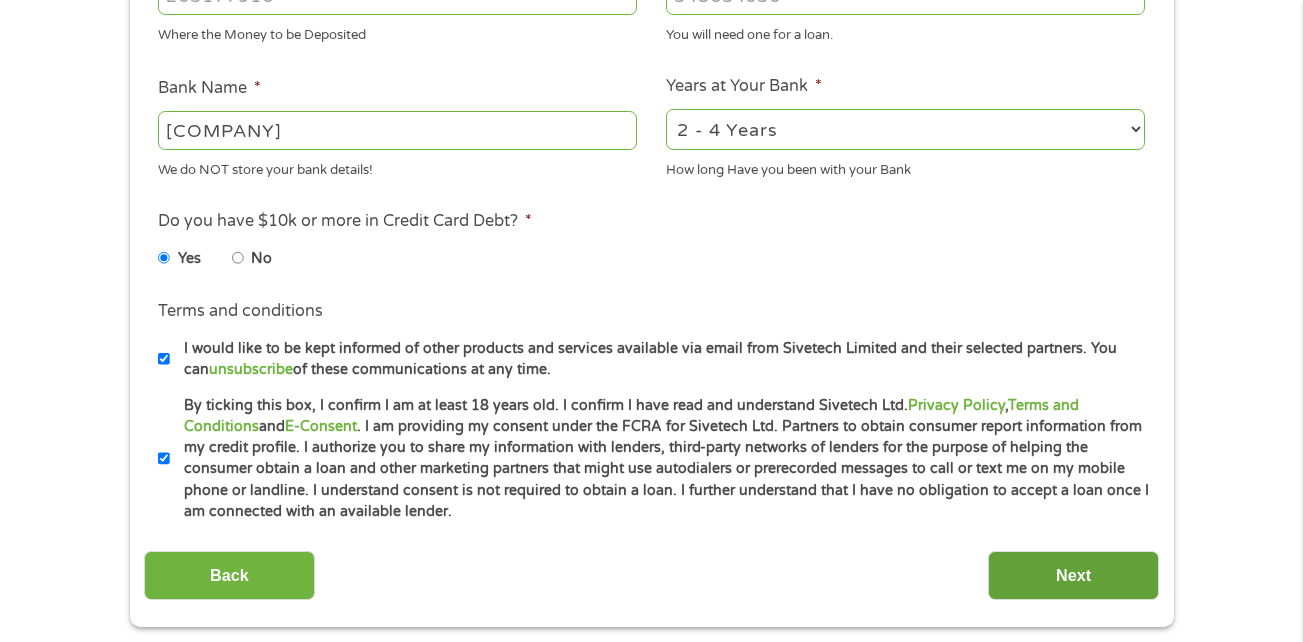 click on "Next" at bounding box center [1073, 575] 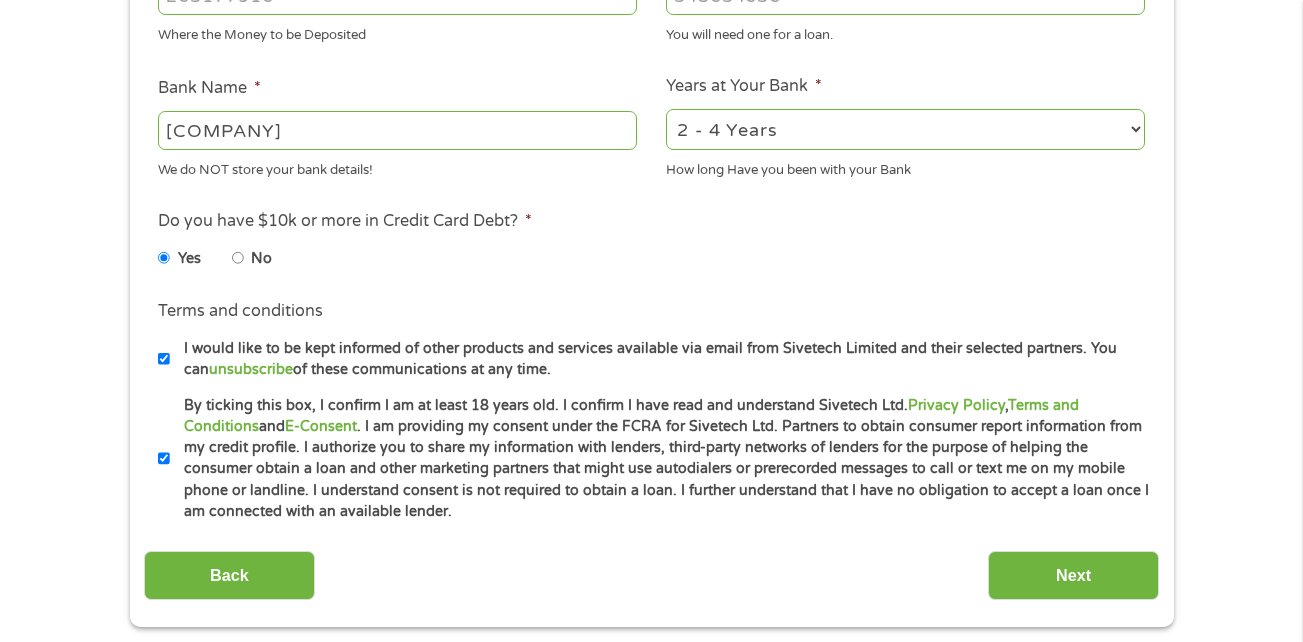 scroll, scrollTop: 8, scrollLeft: 8, axis: both 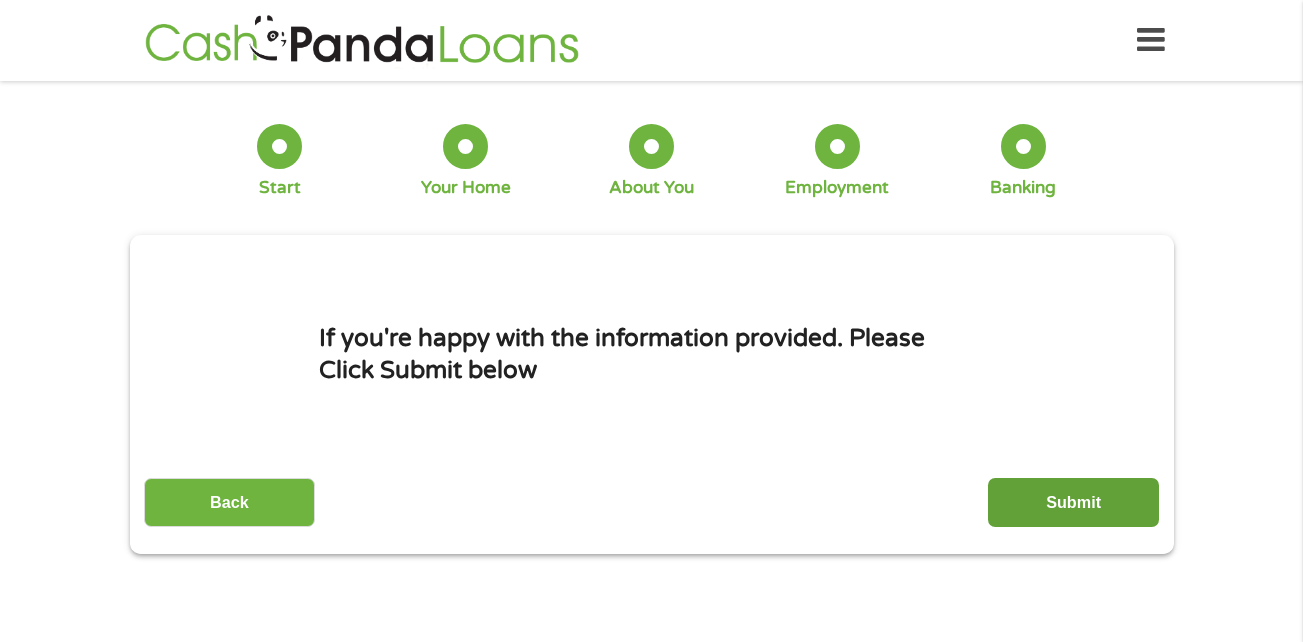 click on "Submit" at bounding box center [1073, 502] 